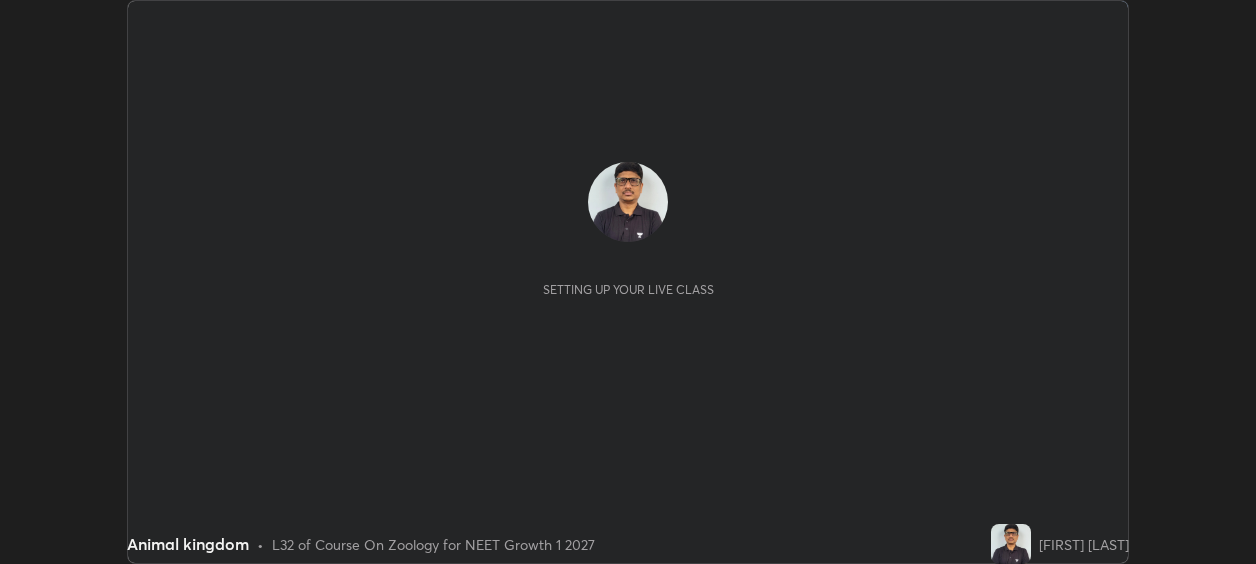 scroll, scrollTop: 0, scrollLeft: 0, axis: both 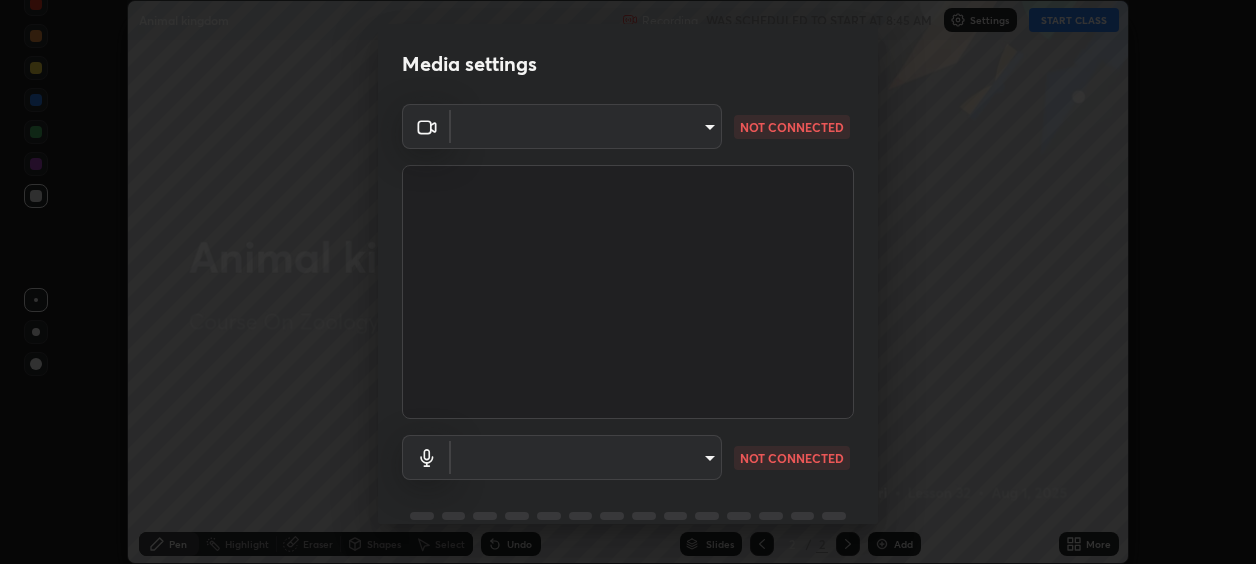 type on "87d1a0ec88f210c36e26e6c063e325dc8408c0b6d030cbcb27d0332e3a90a754" 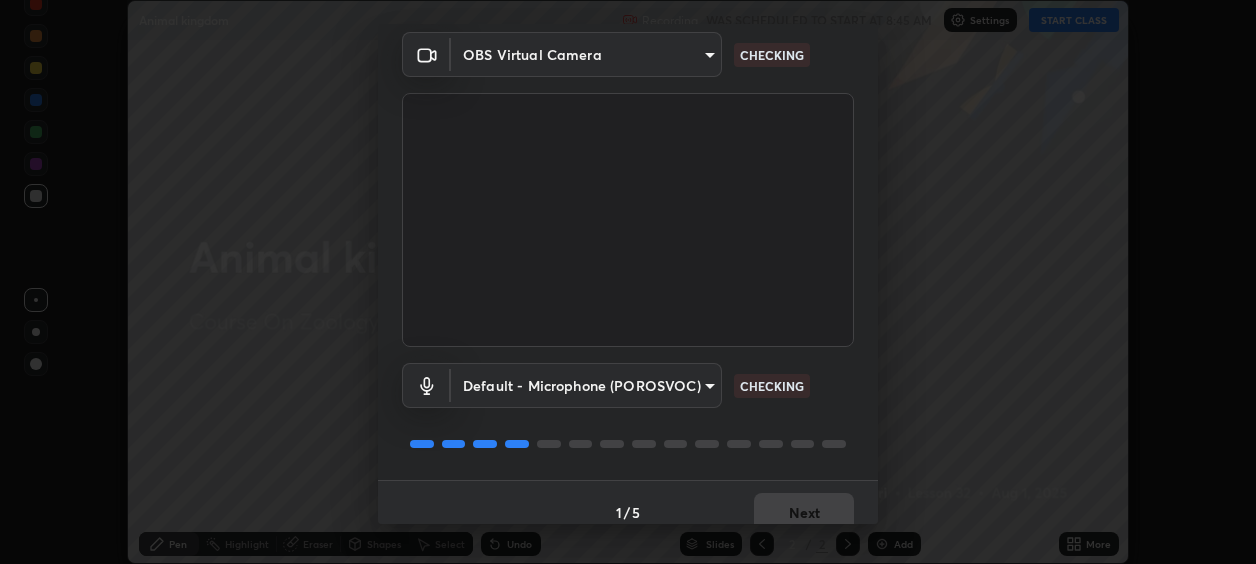 scroll, scrollTop: 92, scrollLeft: 0, axis: vertical 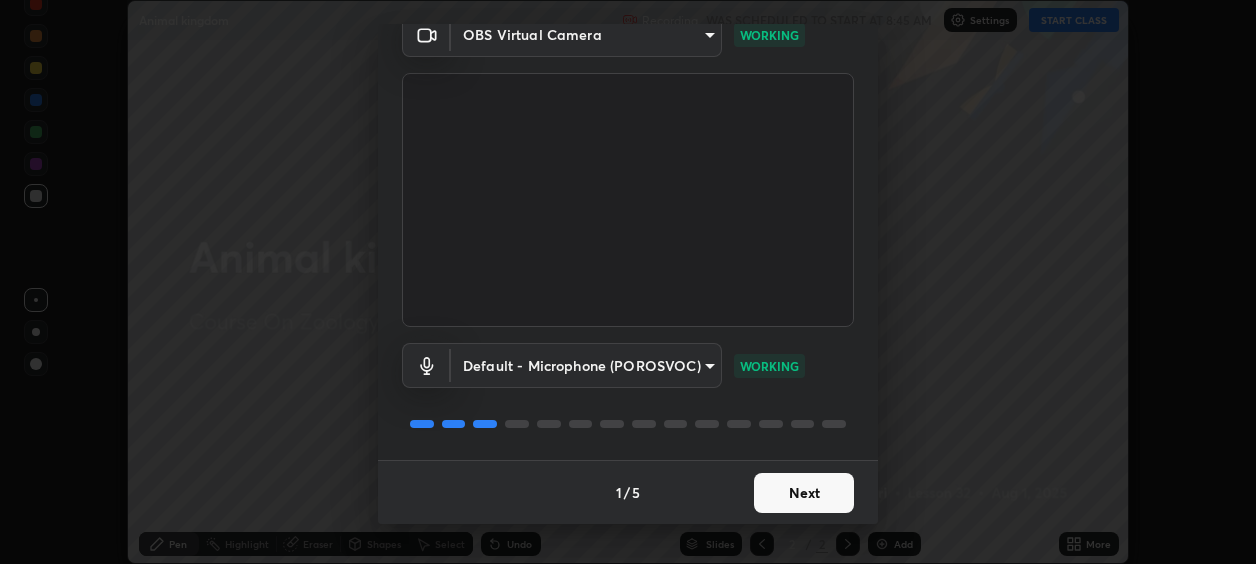 click on "Next" at bounding box center [804, 493] 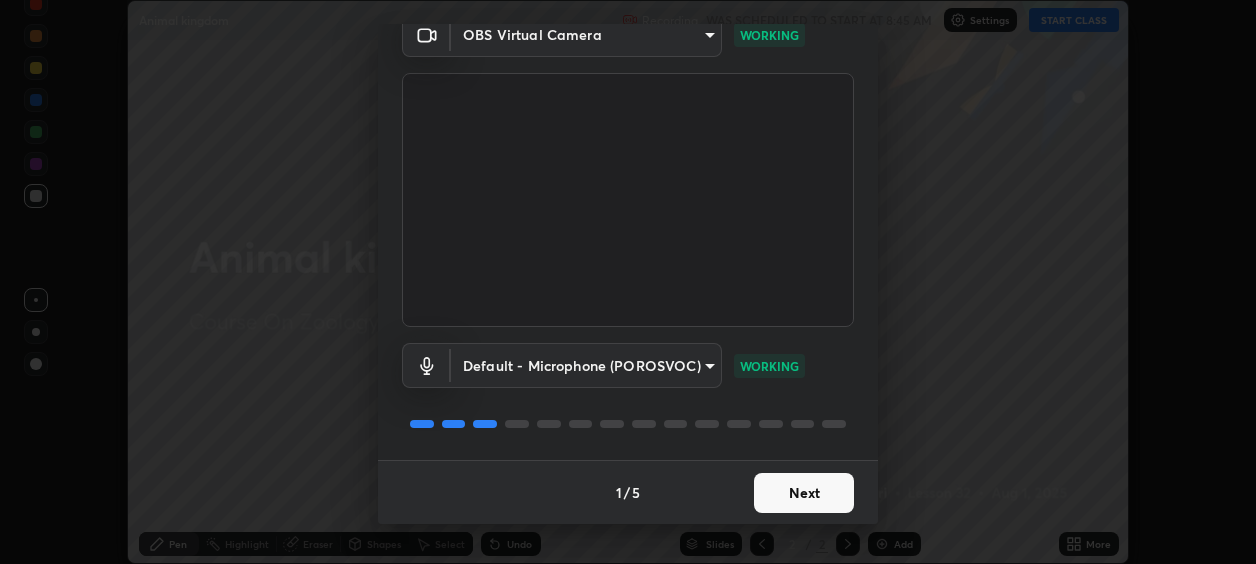 scroll, scrollTop: 0, scrollLeft: 0, axis: both 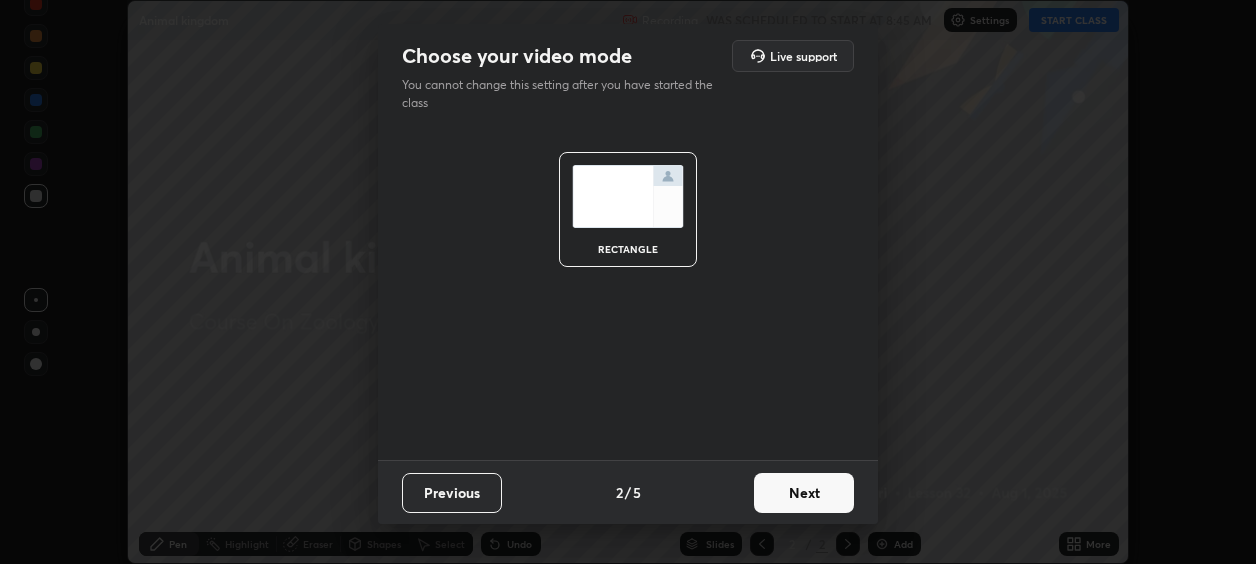 click on "Next" at bounding box center (804, 493) 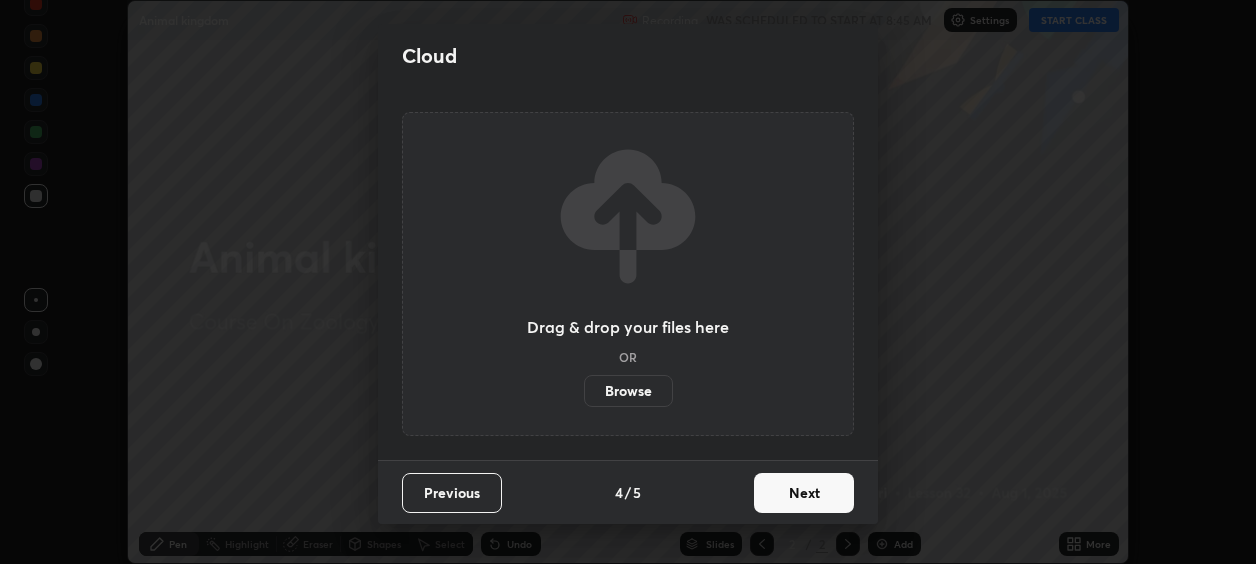 click on "Next" at bounding box center [804, 493] 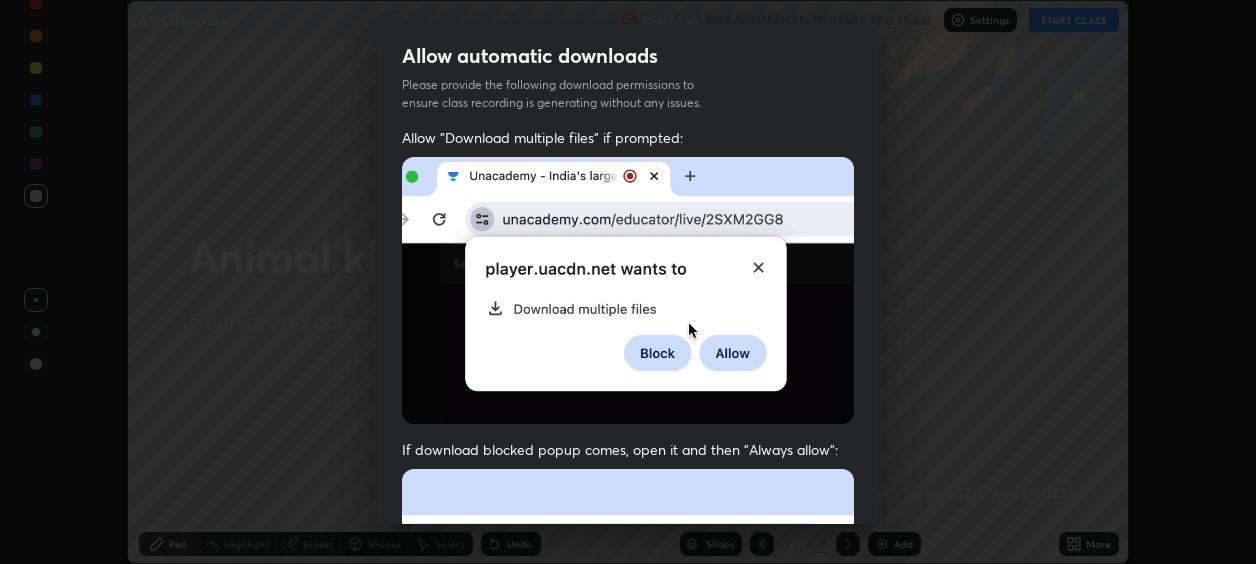 click on "Previous 5 / 5 Done" at bounding box center (628, 1002) 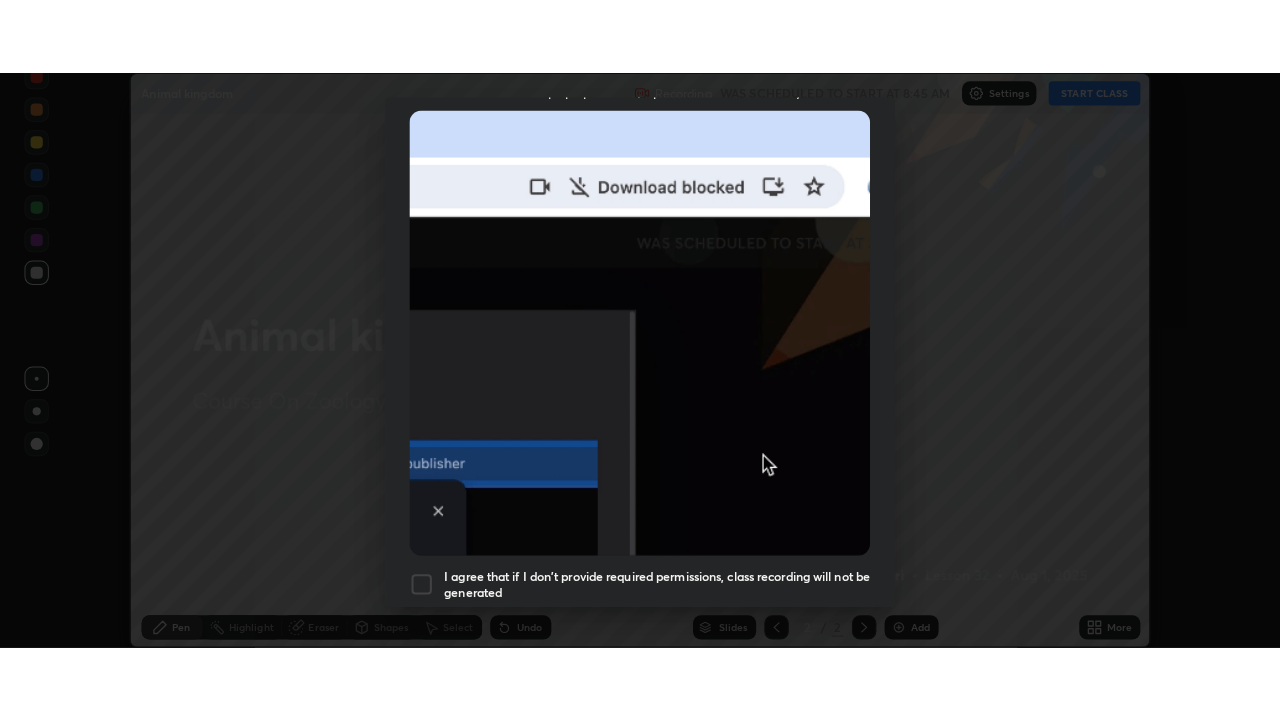 scroll, scrollTop: 500, scrollLeft: 0, axis: vertical 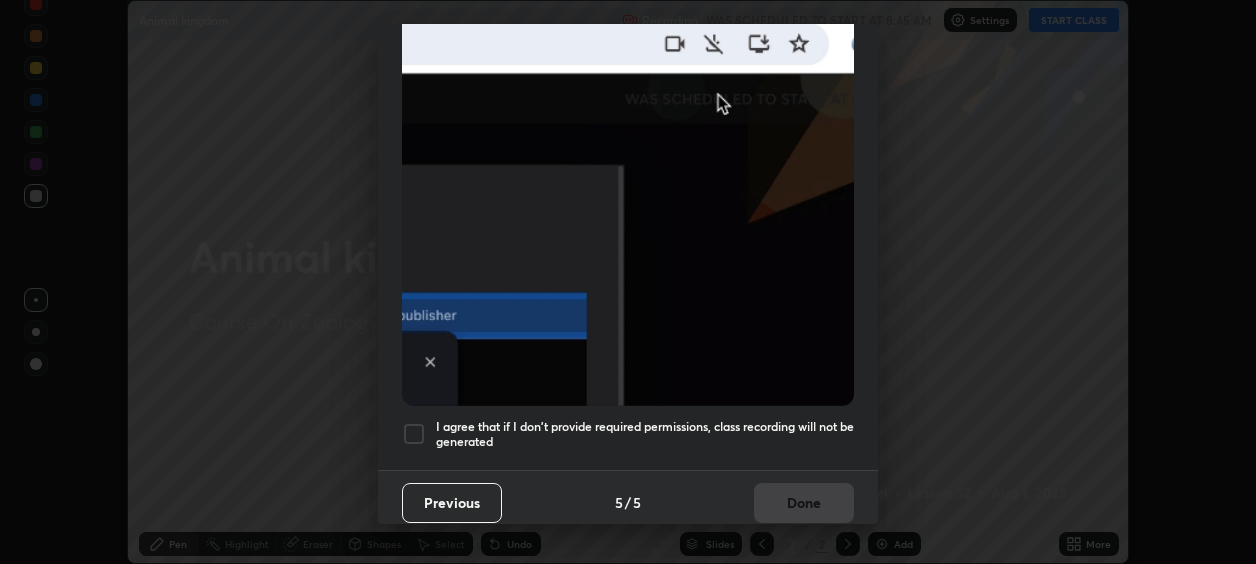 click on "I agree that if I don't provide required permissions, class recording will not be generated" at bounding box center (628, 434) 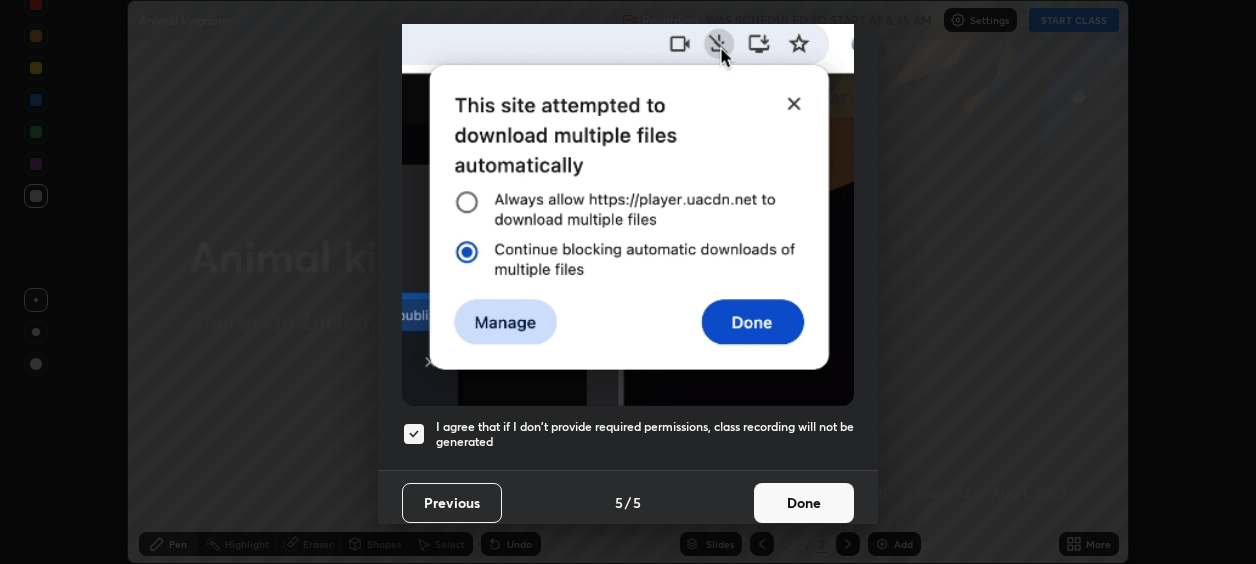 click on "Done" at bounding box center [804, 503] 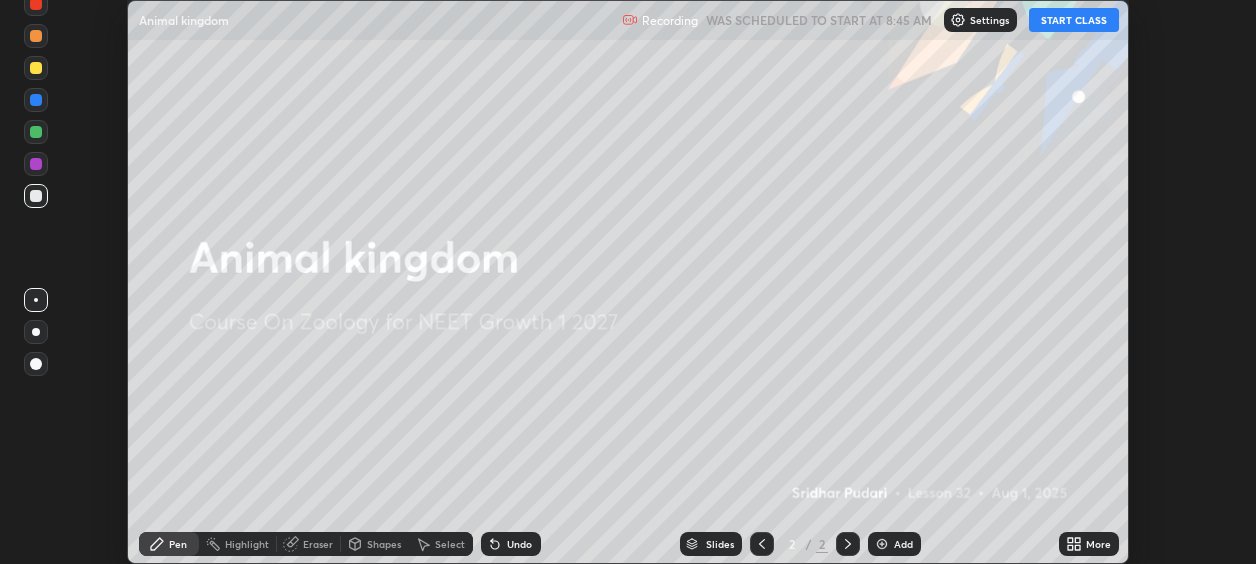 click on "START CLASS" at bounding box center (1074, 20) 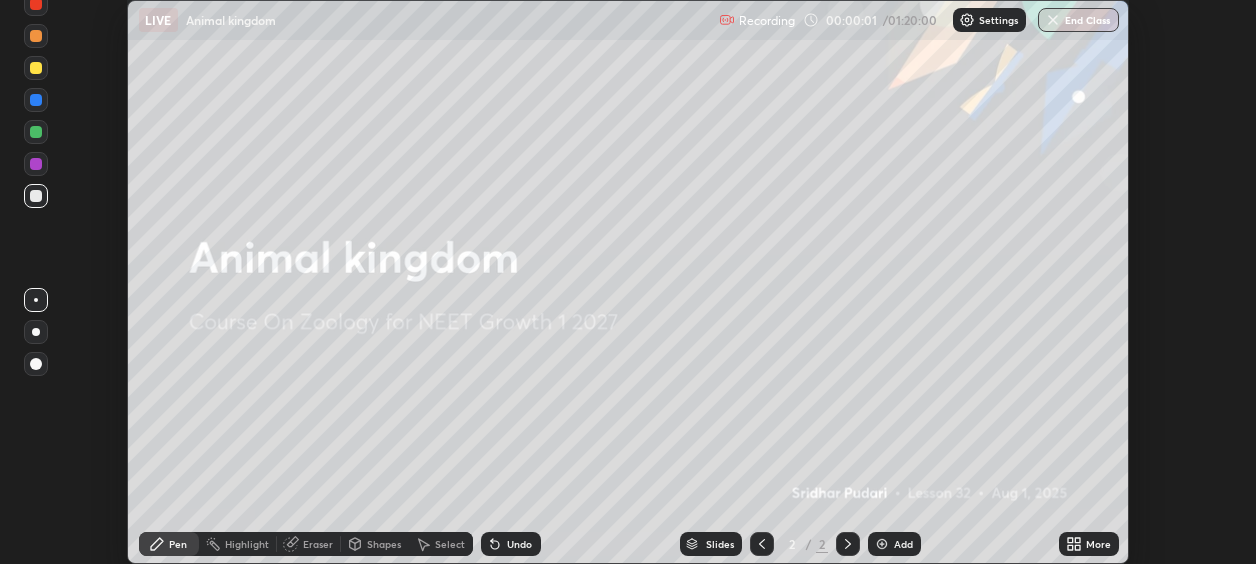 click 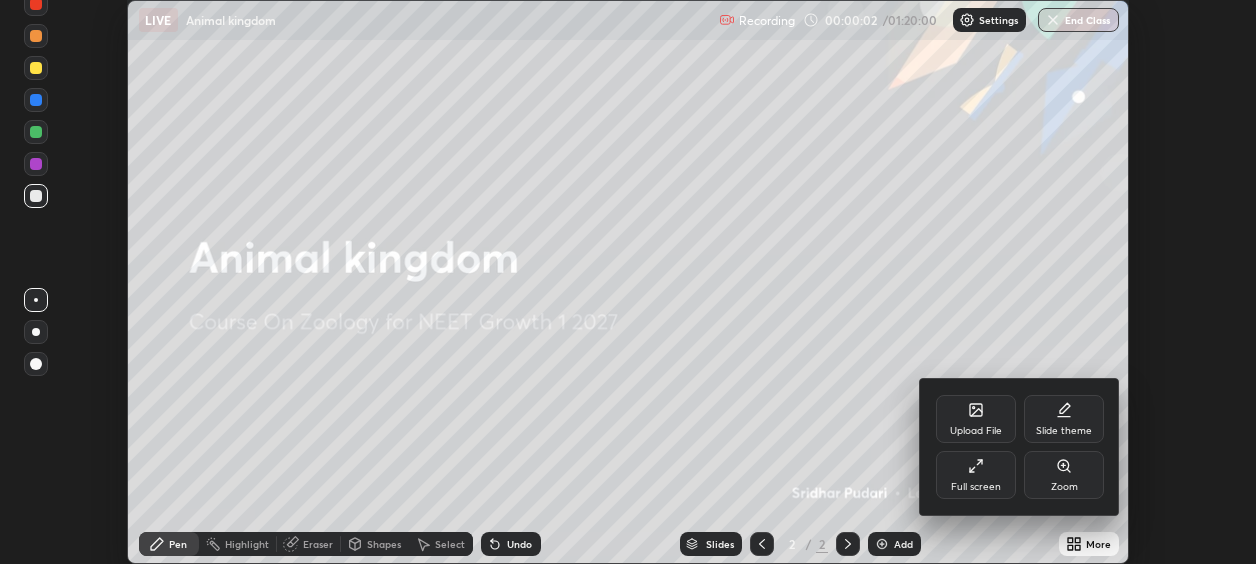 click on "Full screen" at bounding box center [976, 475] 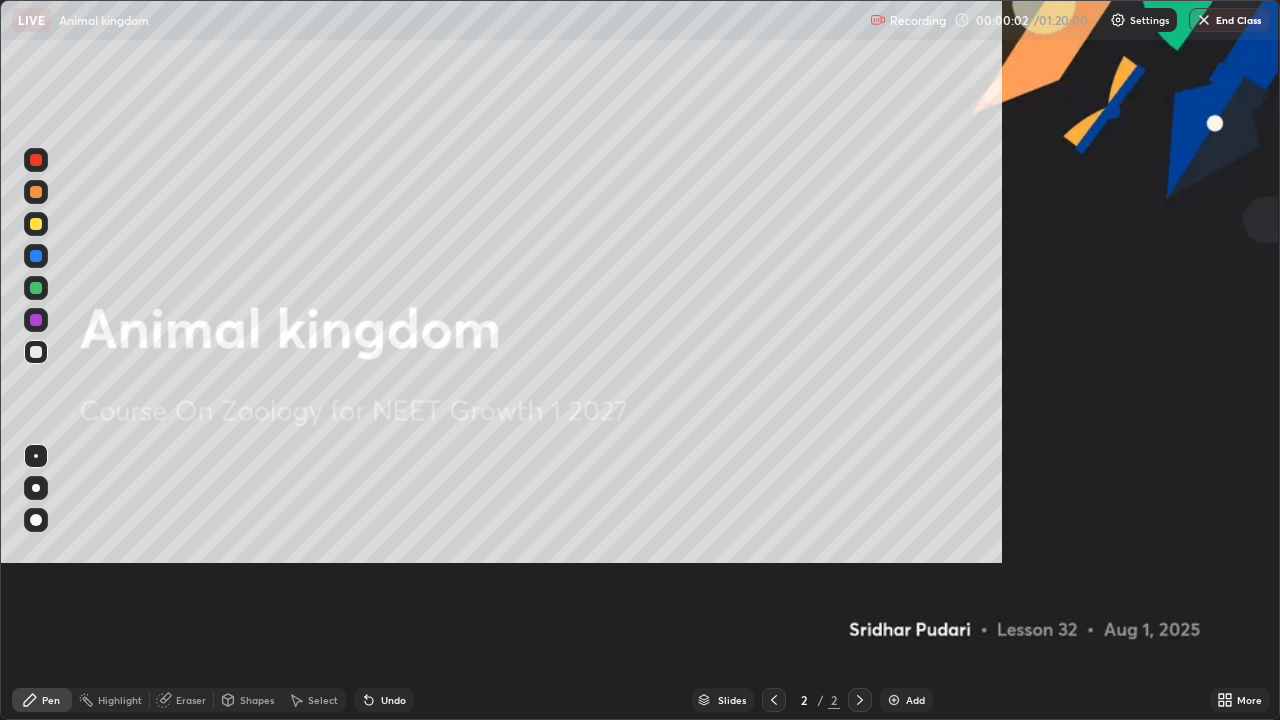 scroll, scrollTop: 99280, scrollLeft: 98720, axis: both 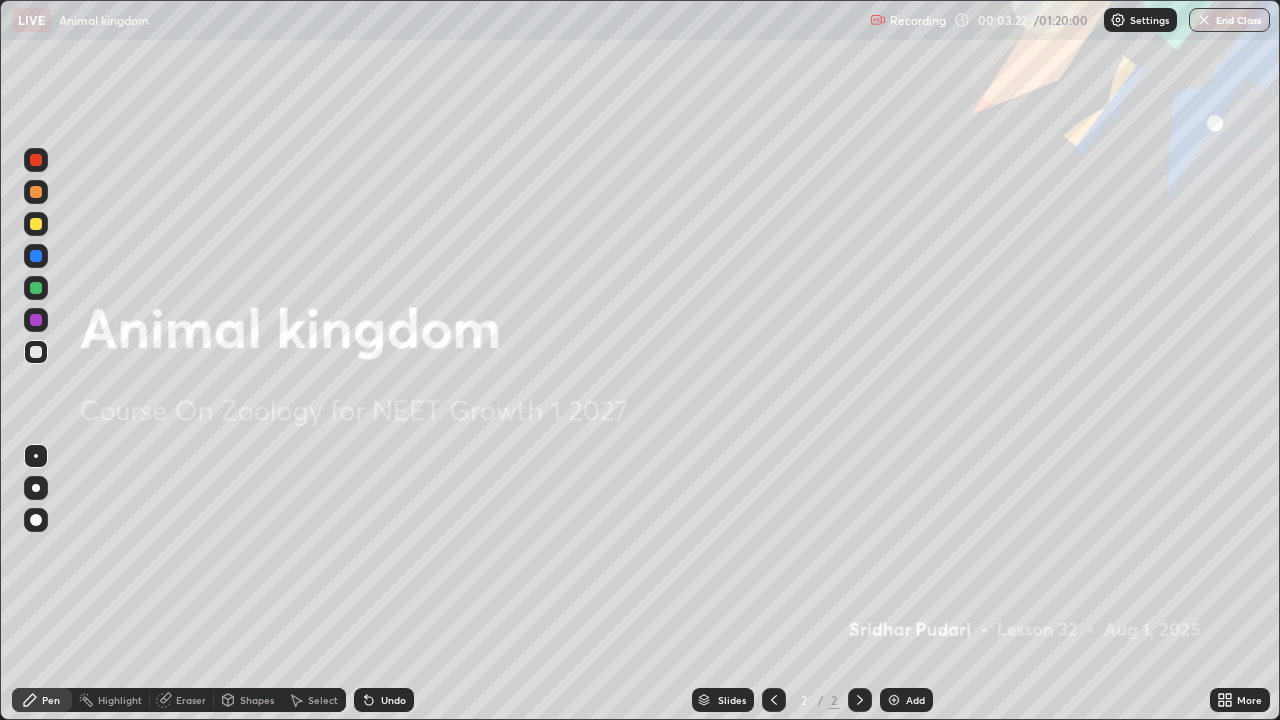 click at bounding box center (36, 488) 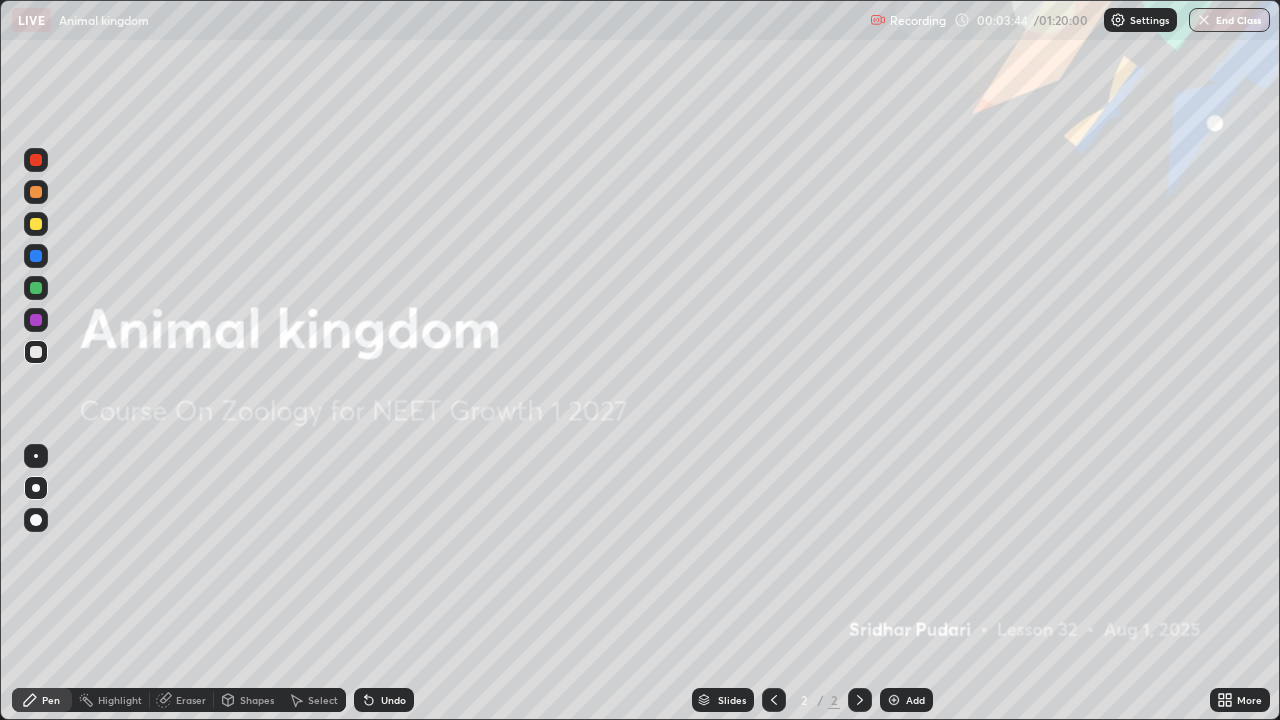 click on "Add" at bounding box center (915, 700) 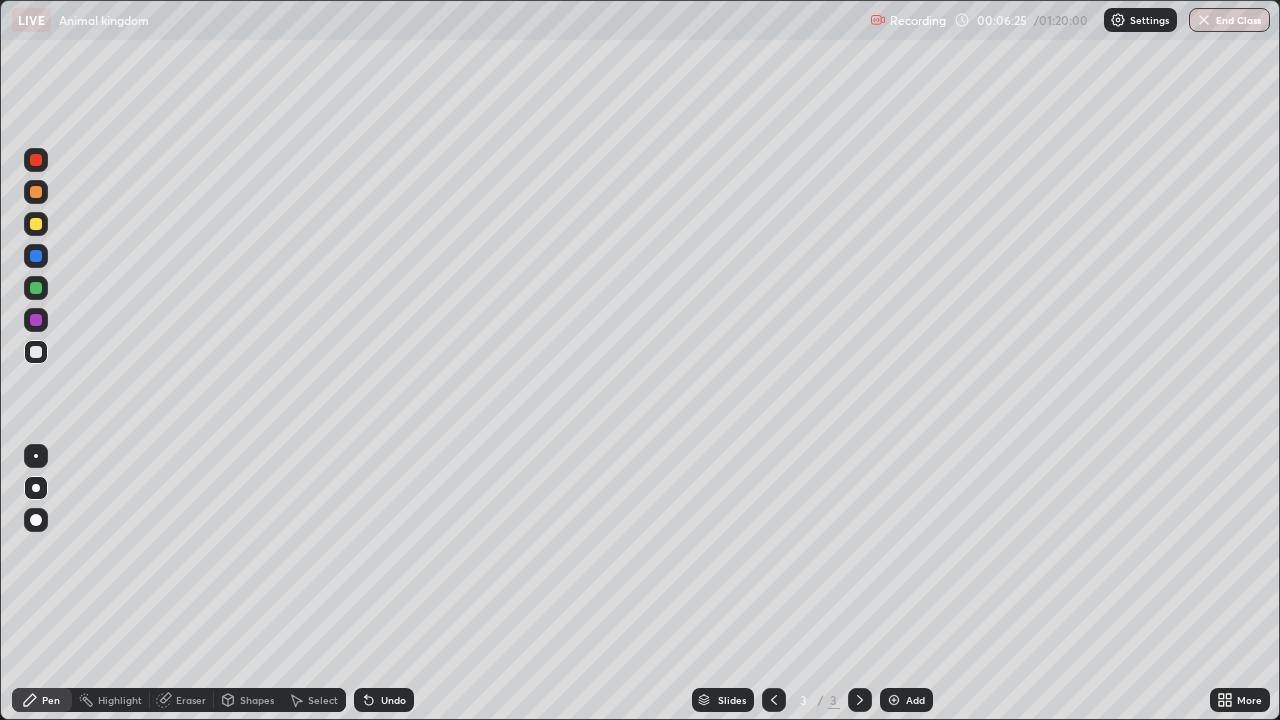click at bounding box center [894, 700] 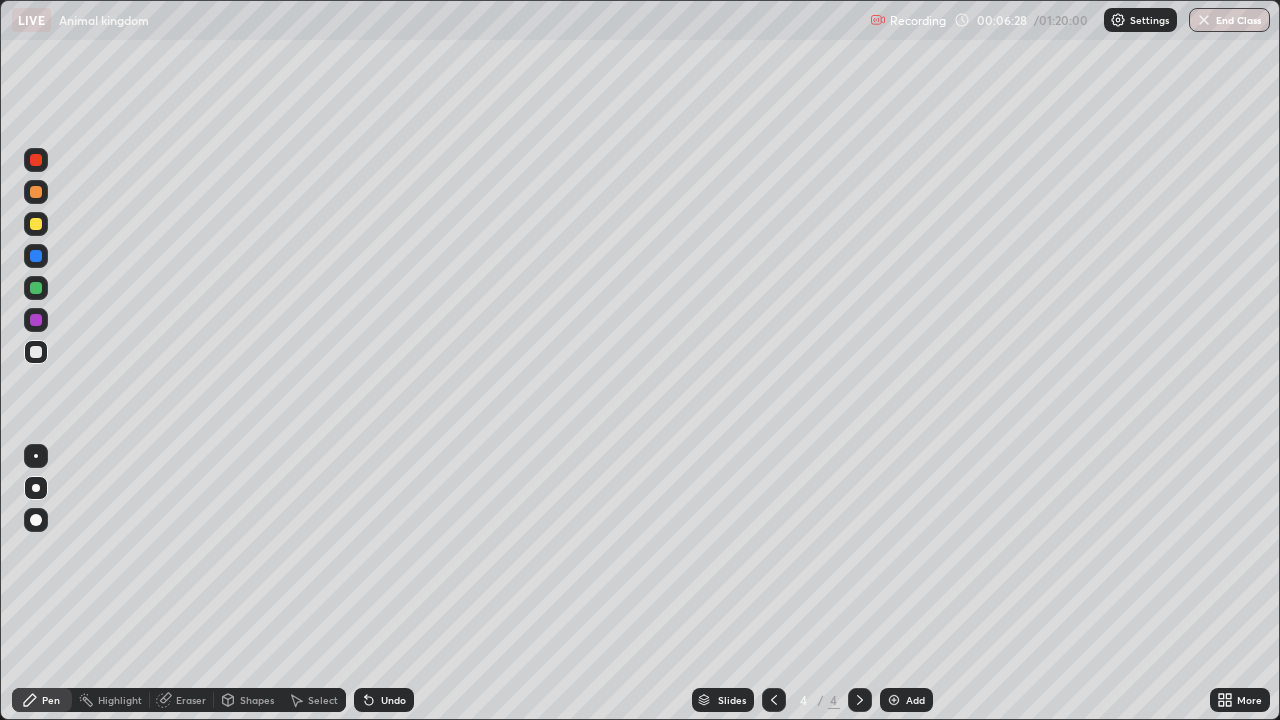 click 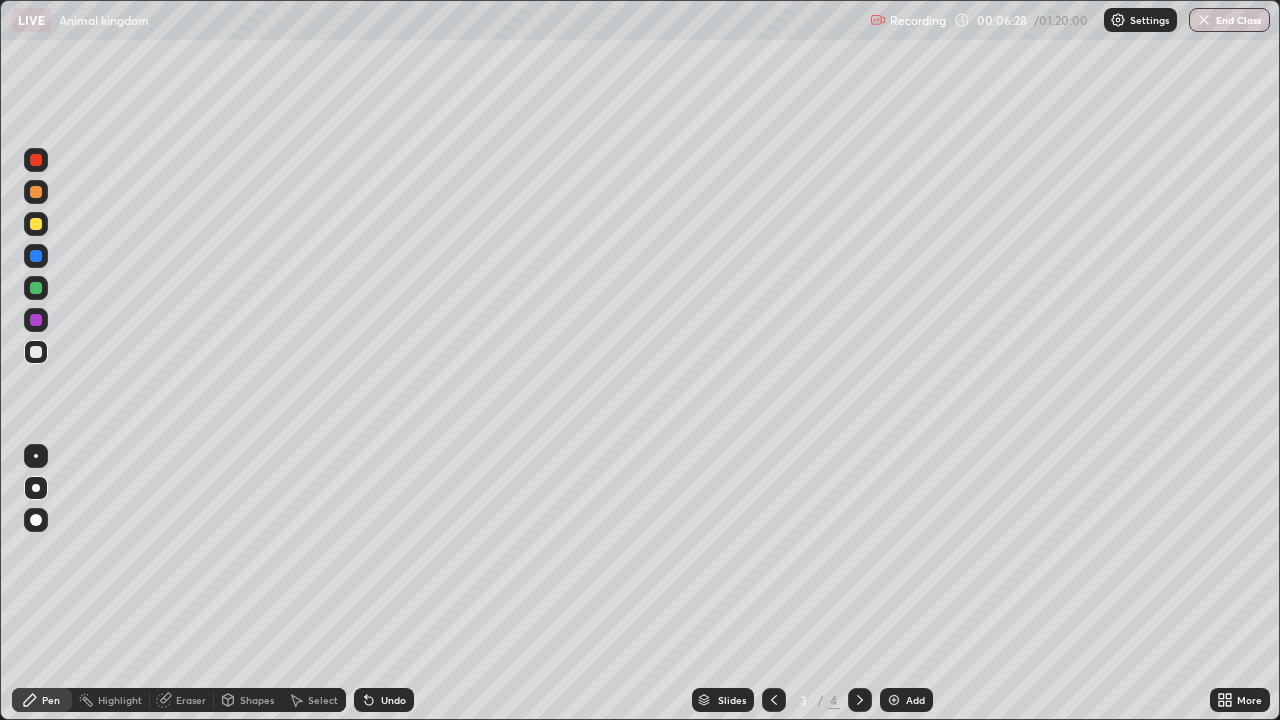 click 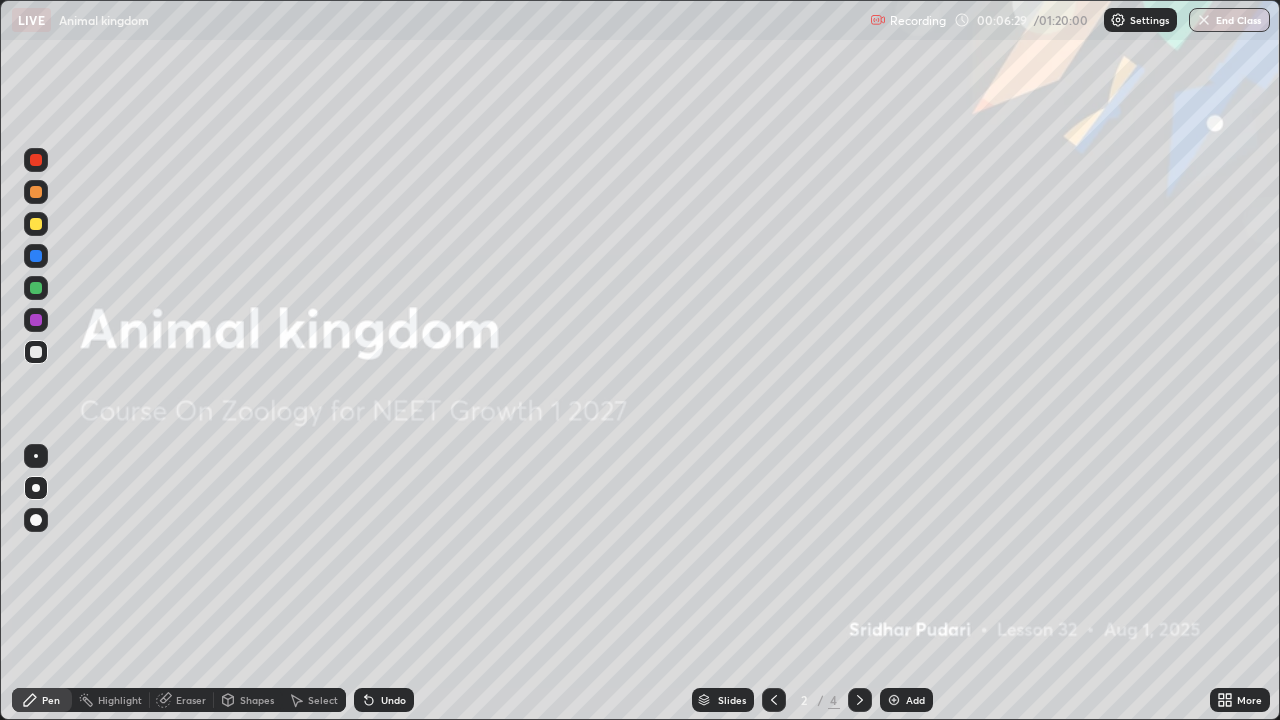 click 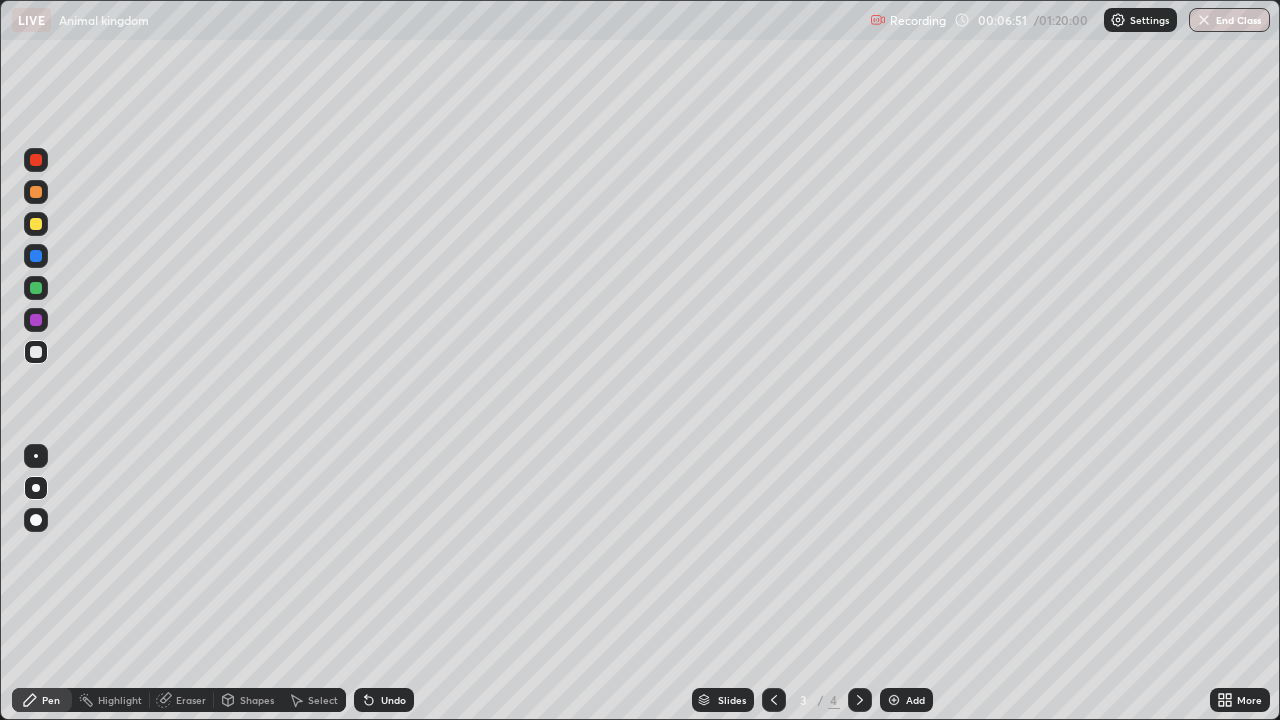 click at bounding box center (36, 224) 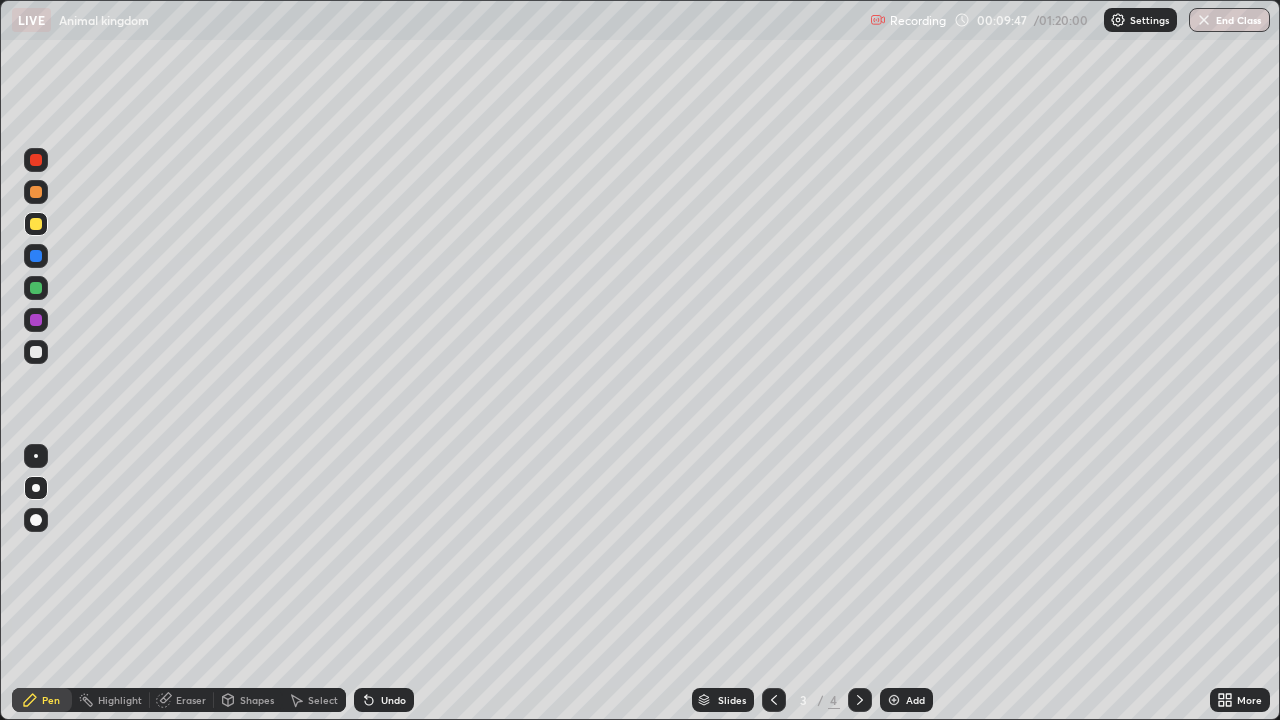 click at bounding box center (36, 352) 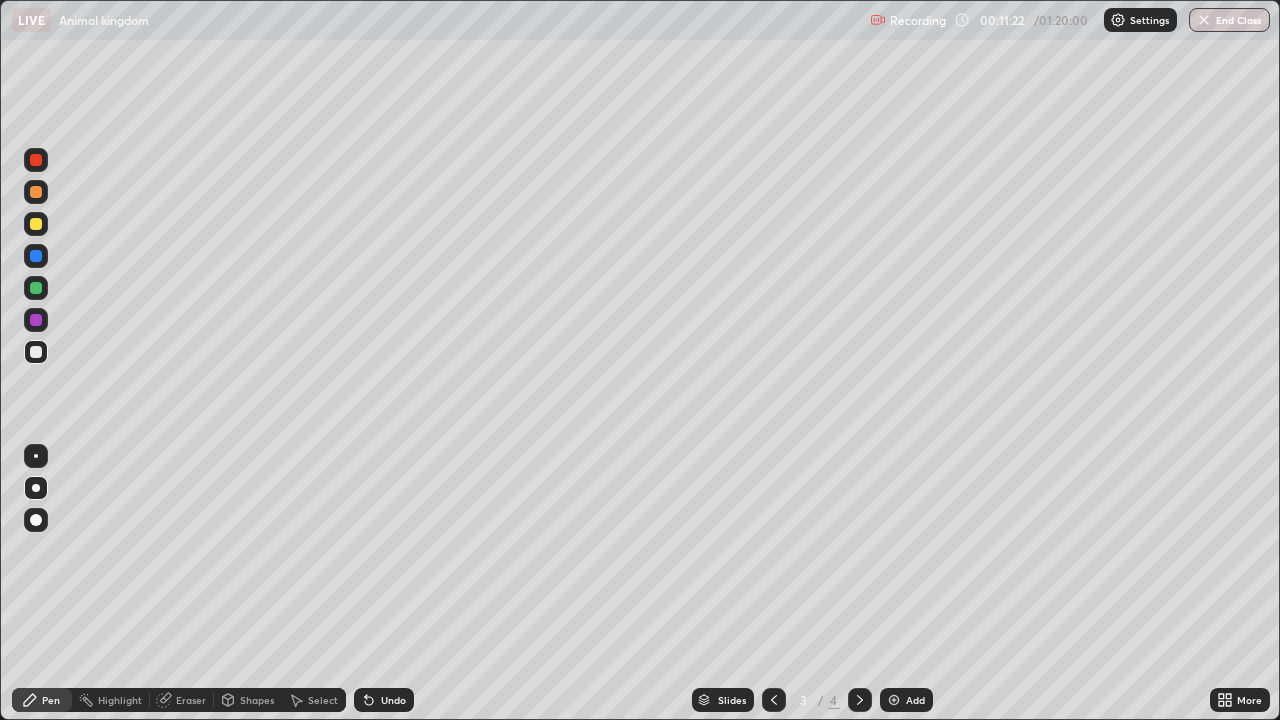 click at bounding box center [36, 224] 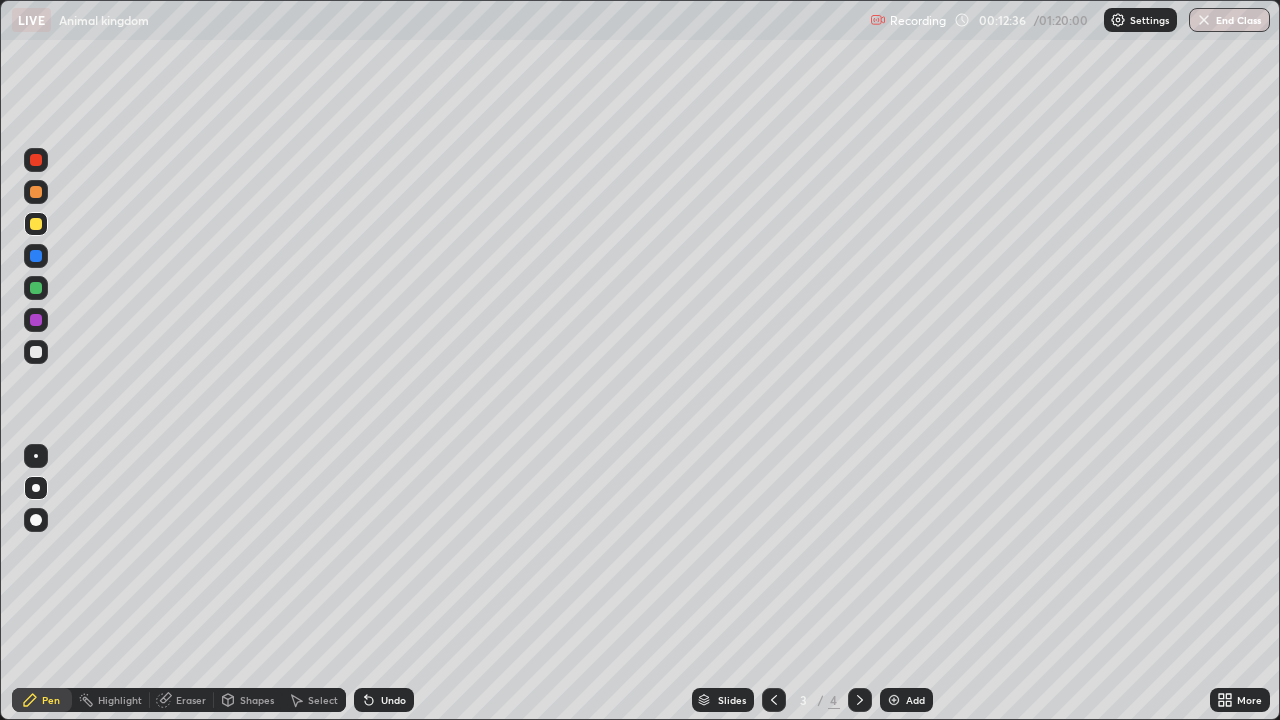 click on "Undo" at bounding box center (393, 700) 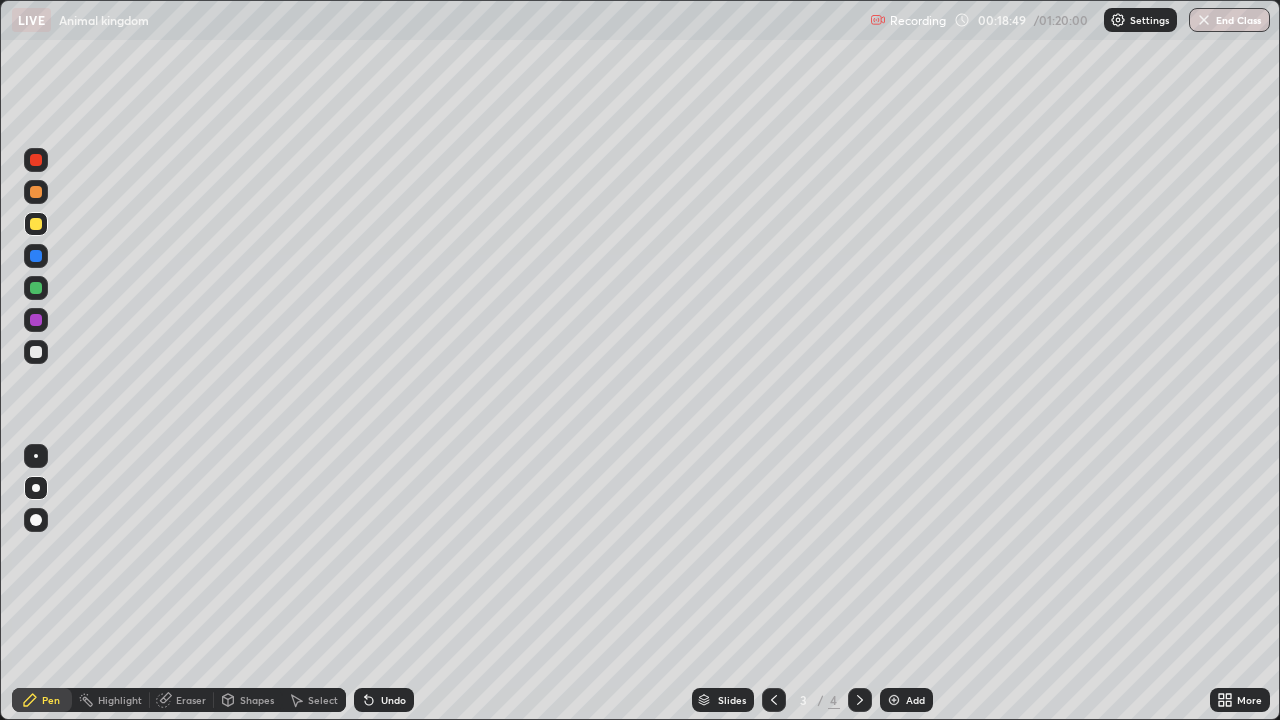 click on "Add" at bounding box center (906, 700) 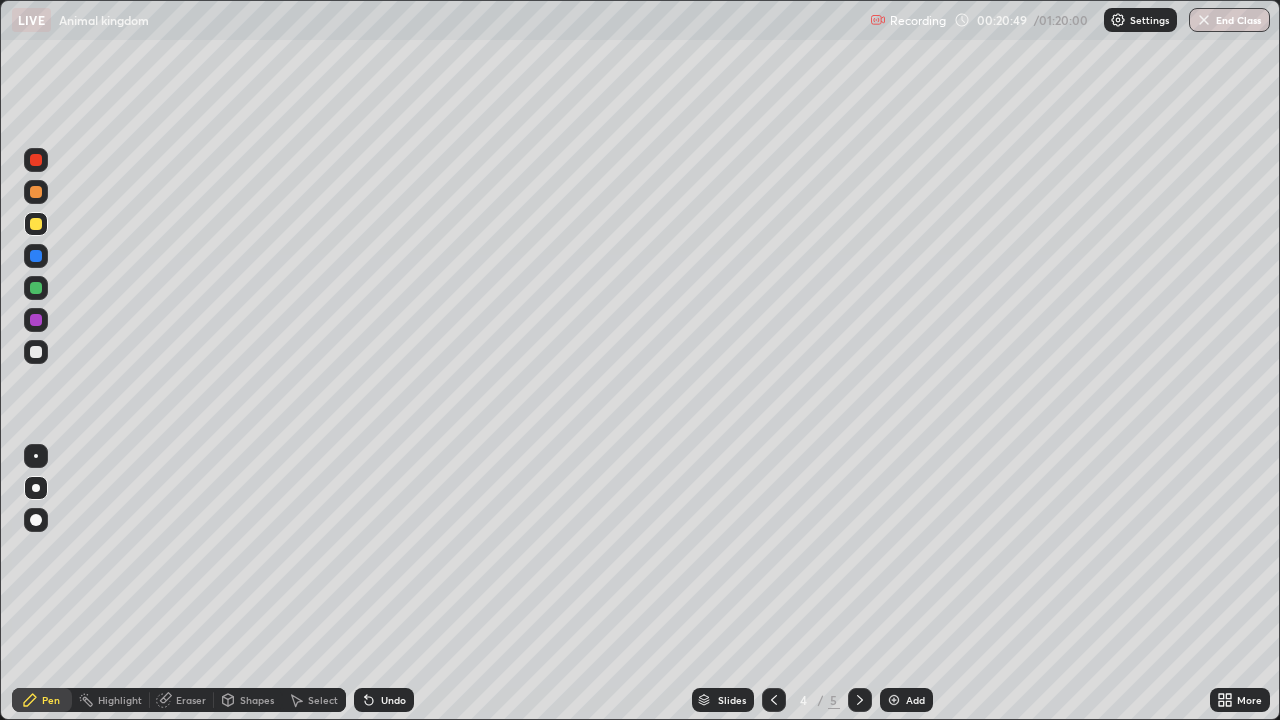 click at bounding box center [36, 288] 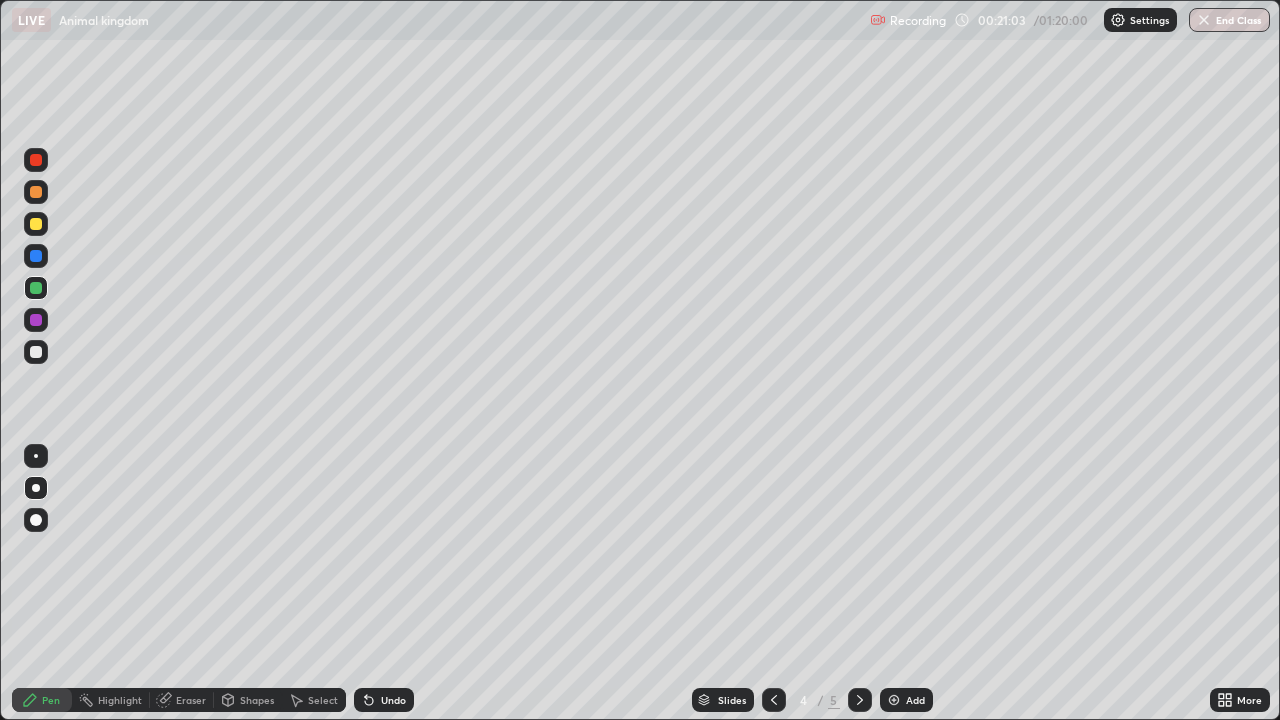 click at bounding box center [36, 352] 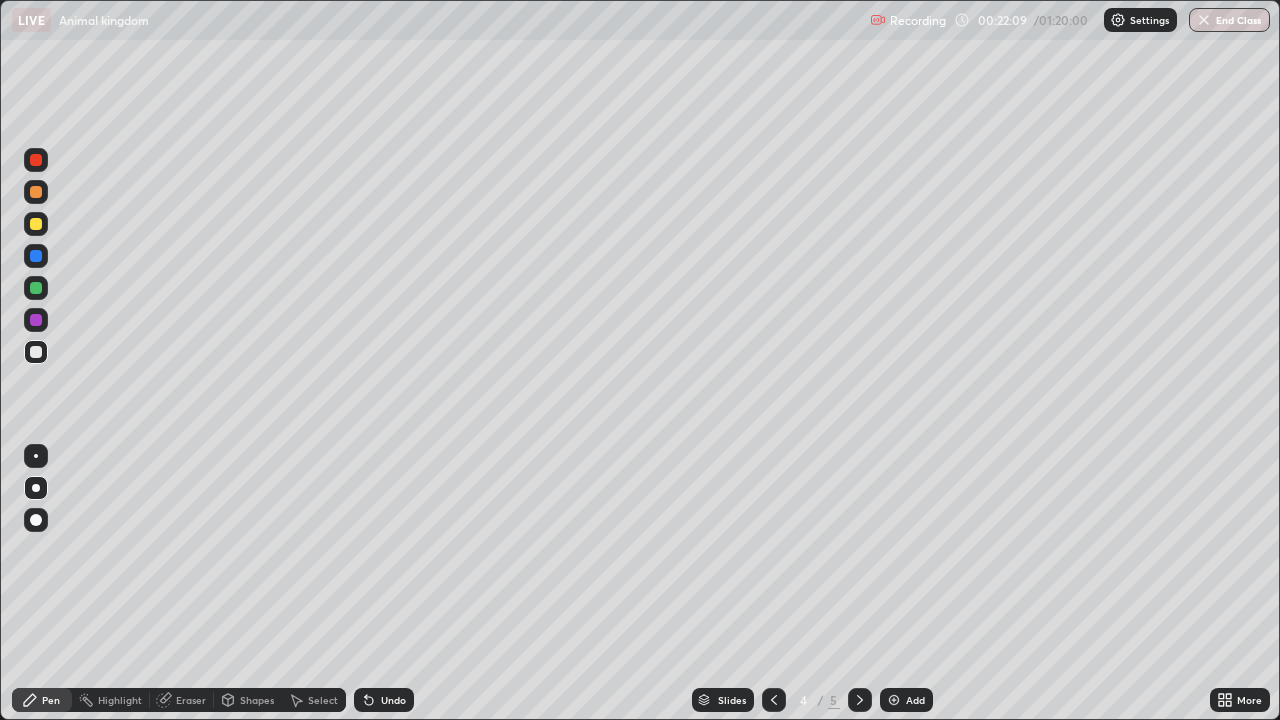 click at bounding box center (36, 224) 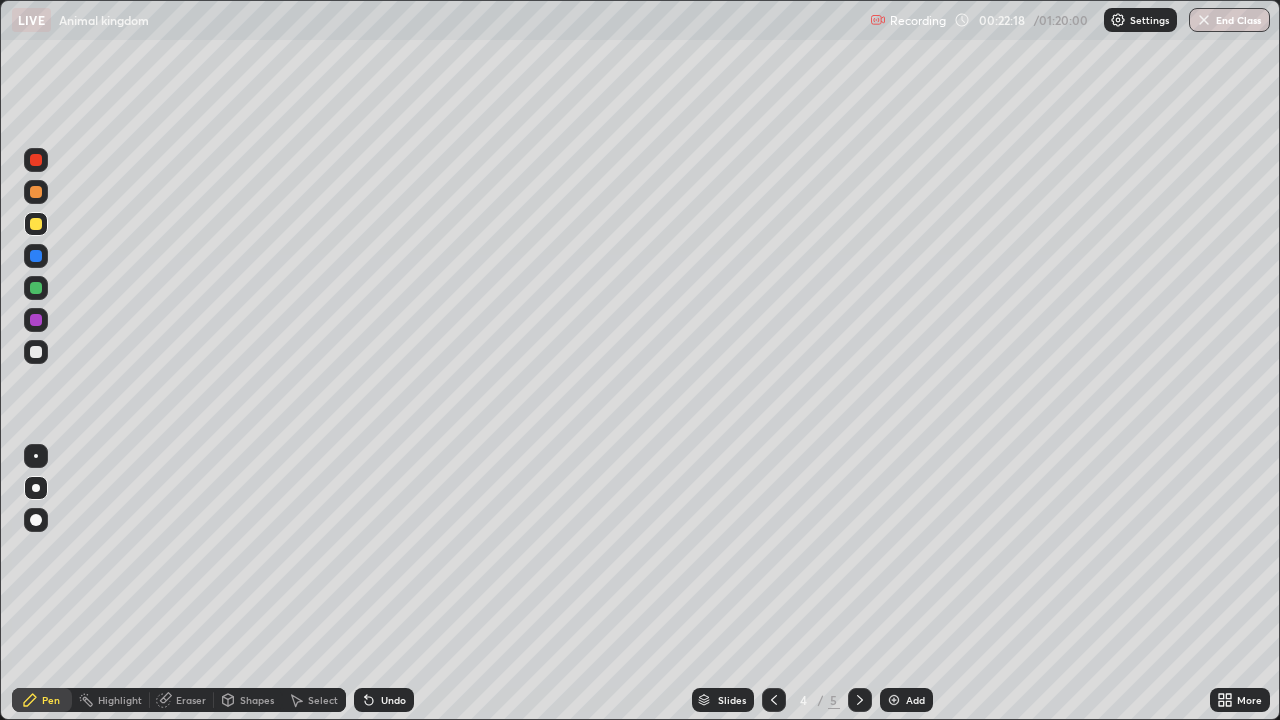 click at bounding box center [36, 352] 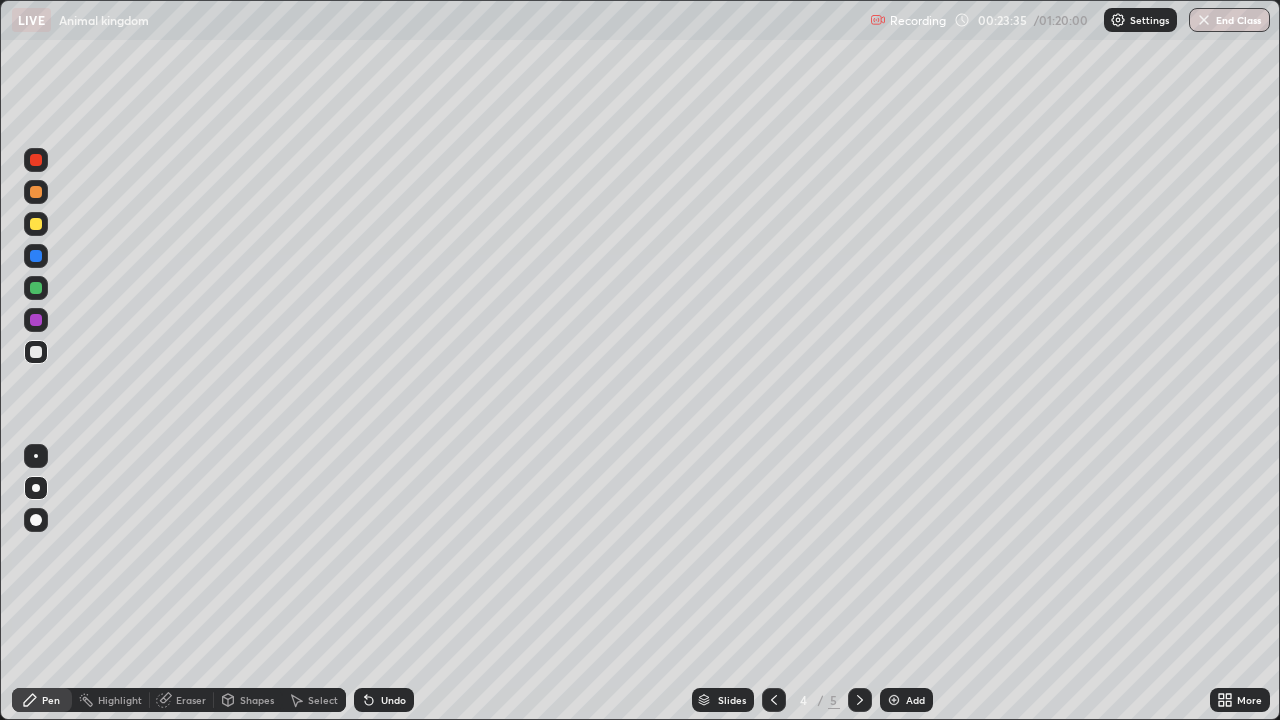 click on "Shapes" at bounding box center [248, 700] 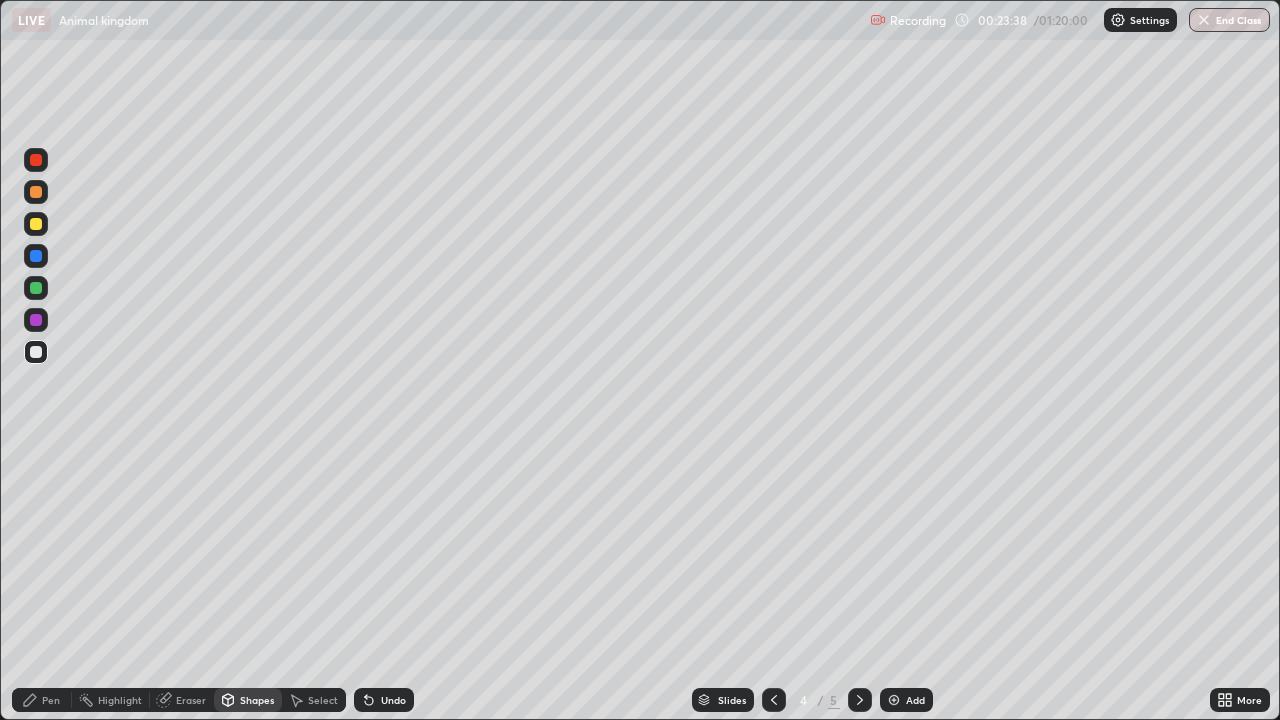 click on "Erase all" at bounding box center (36, 360) 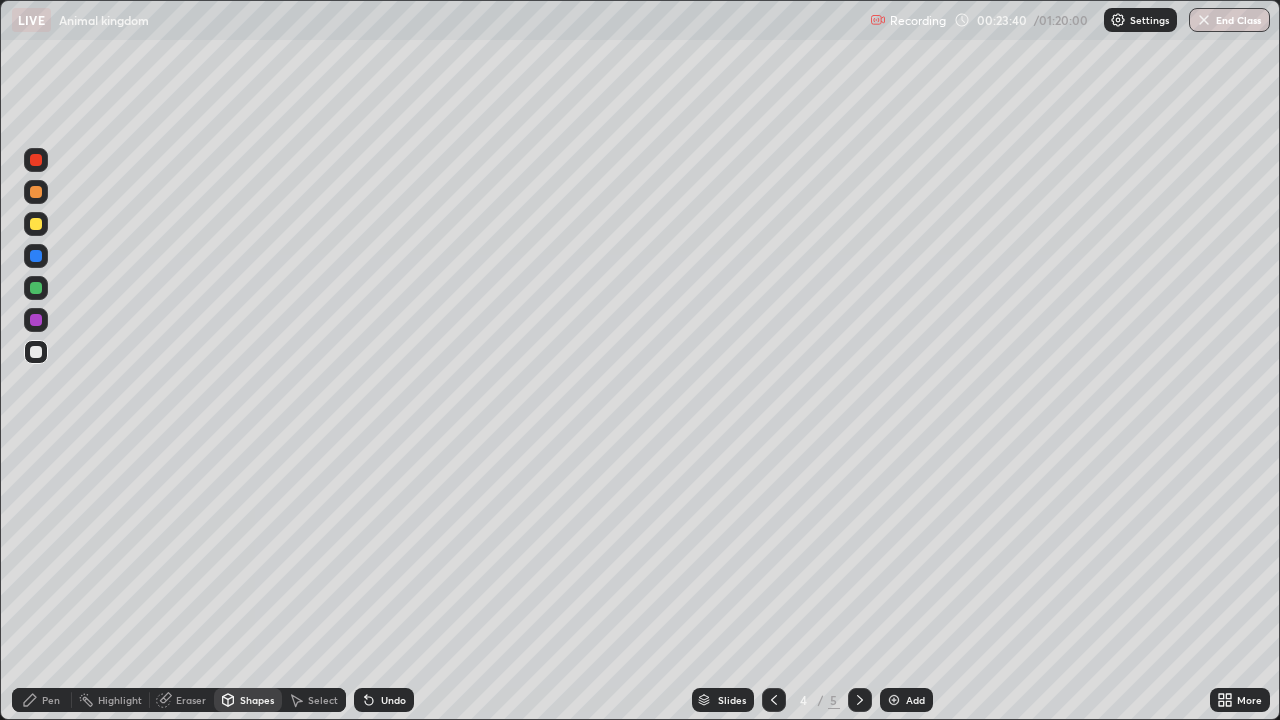 click on "Pen" at bounding box center (51, 700) 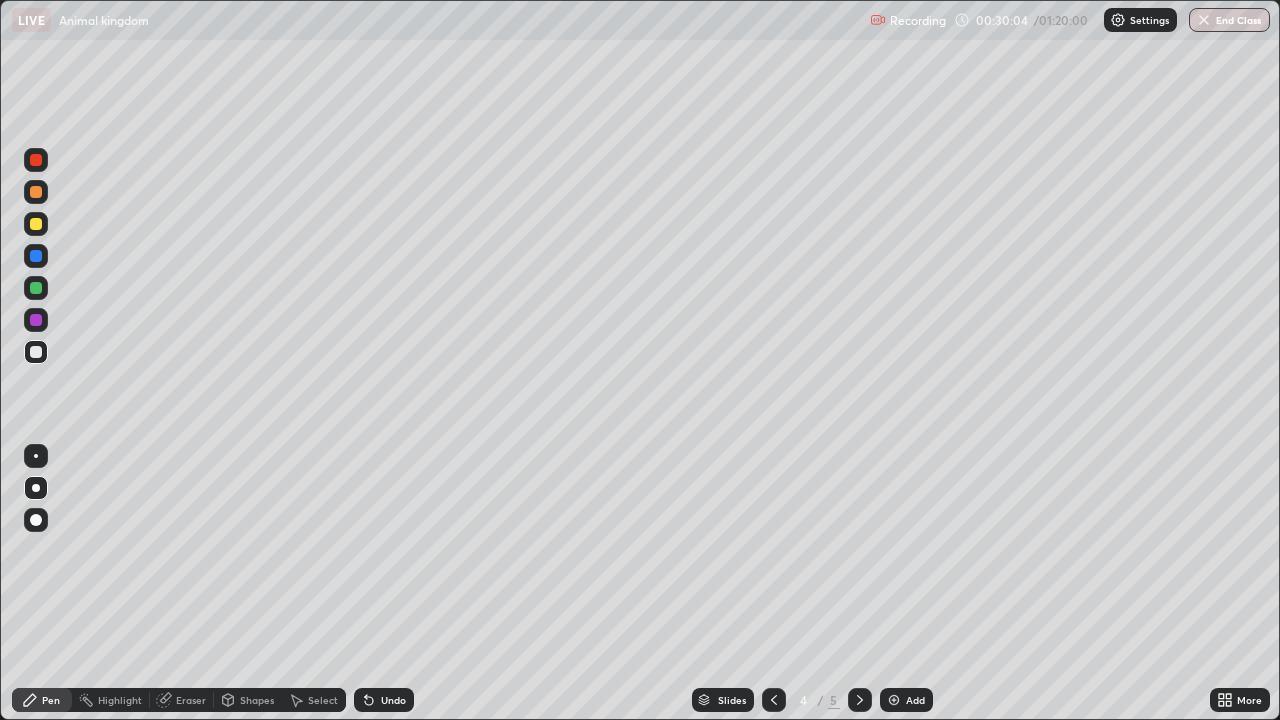 click at bounding box center (894, 700) 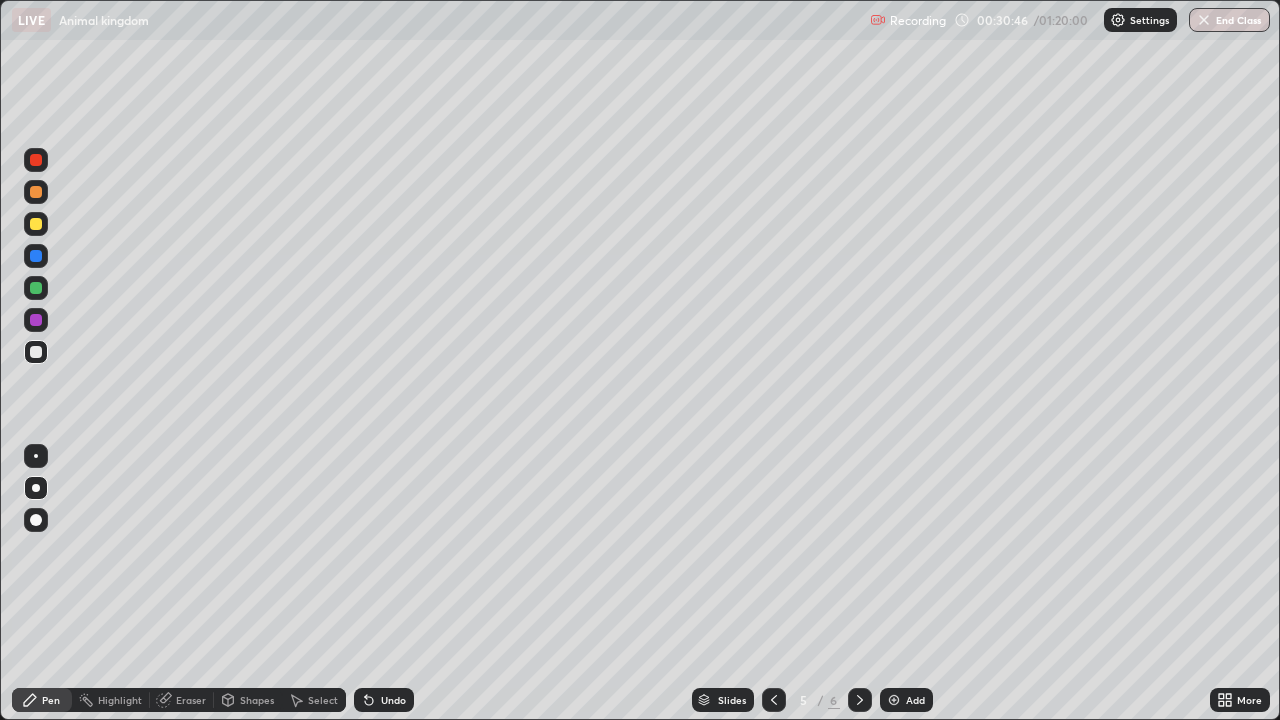 click on "Undo" at bounding box center [384, 700] 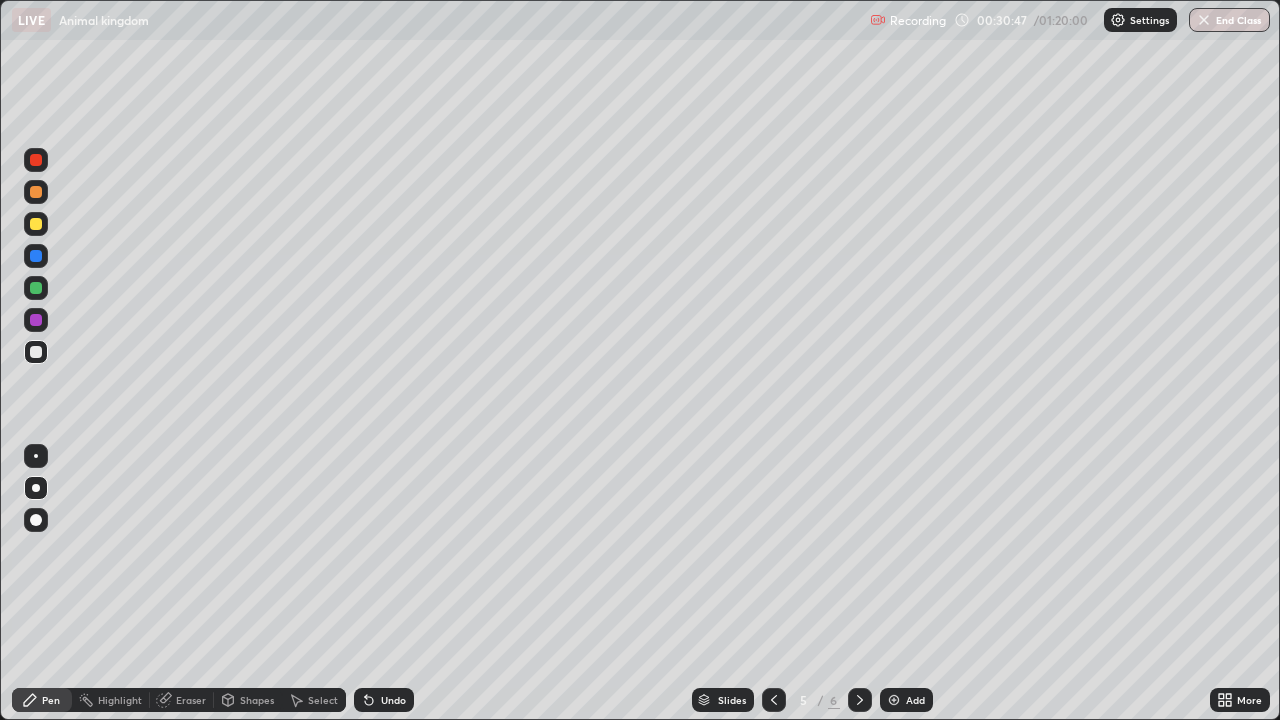 click on "Undo" at bounding box center [393, 700] 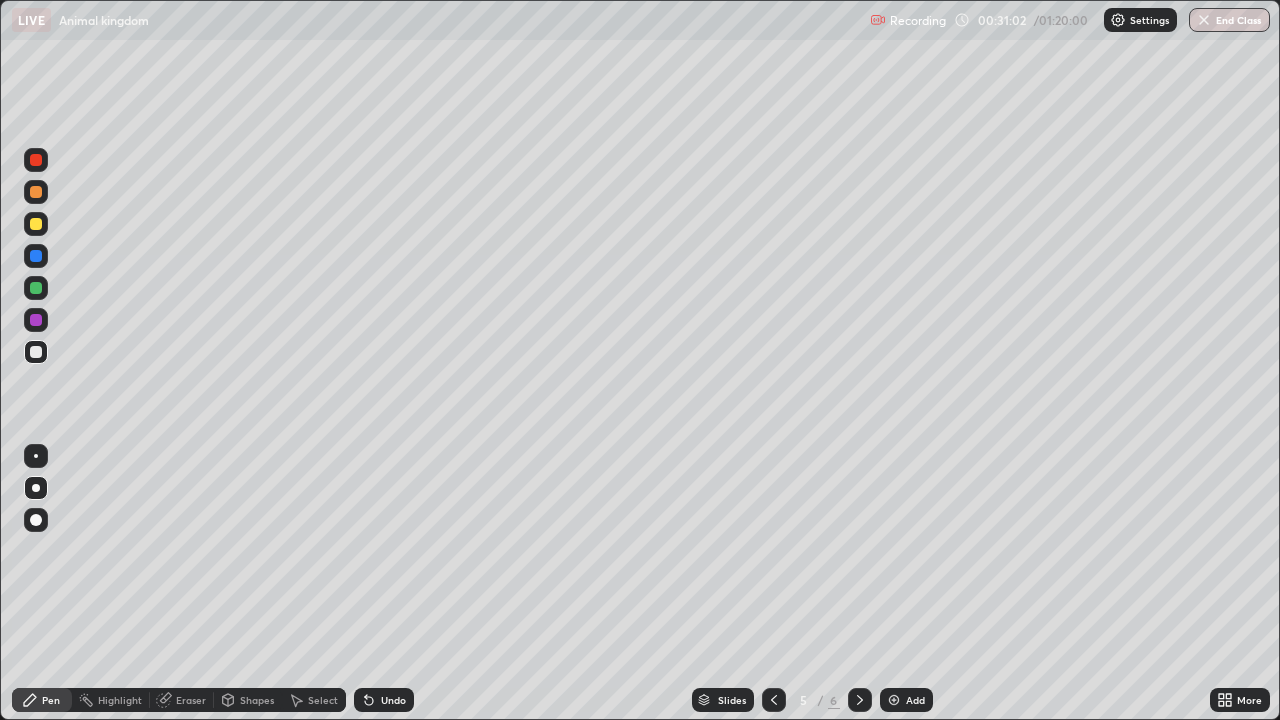 click on "Undo" at bounding box center (384, 700) 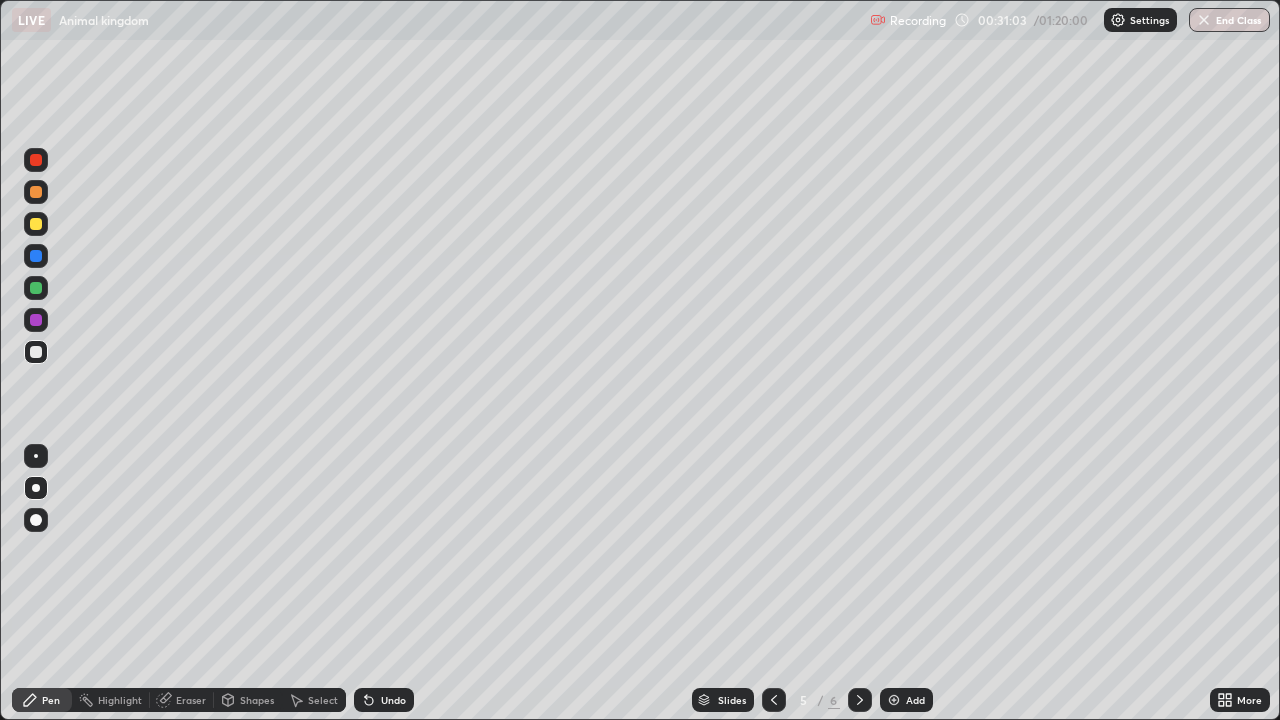 click on "Undo" at bounding box center [384, 700] 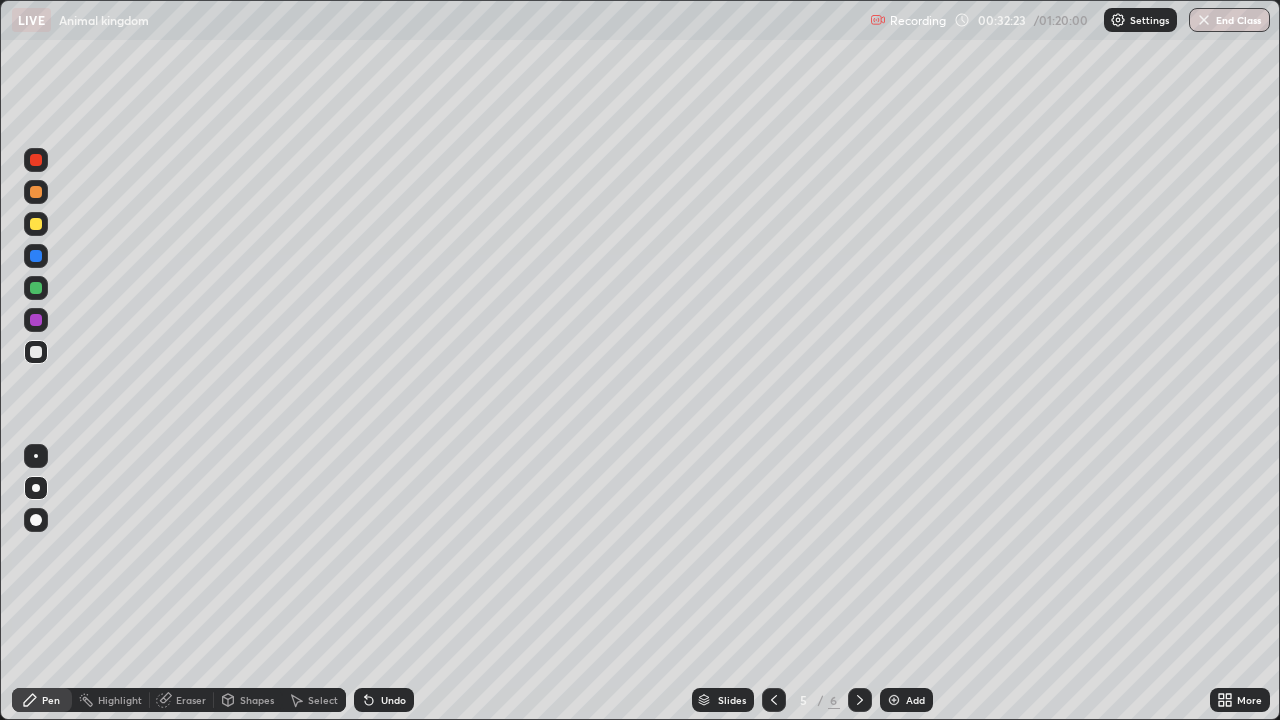 click on "Undo" at bounding box center (393, 700) 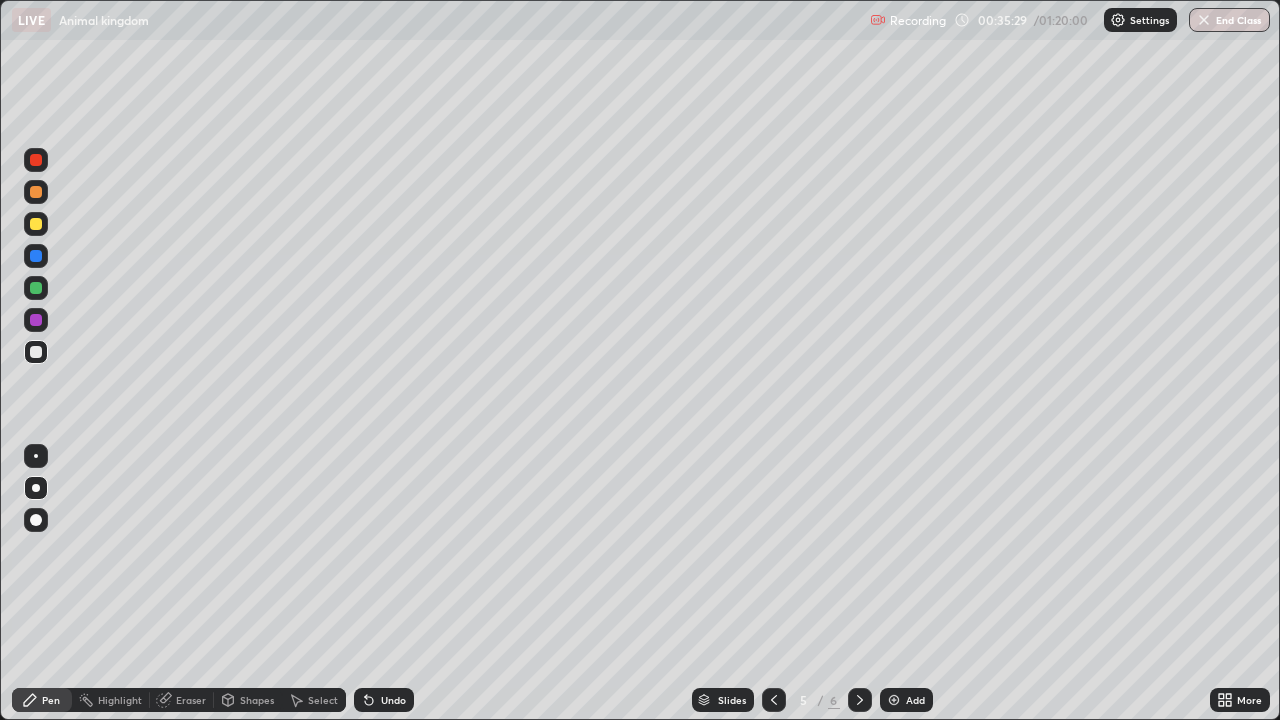 click at bounding box center [36, 224] 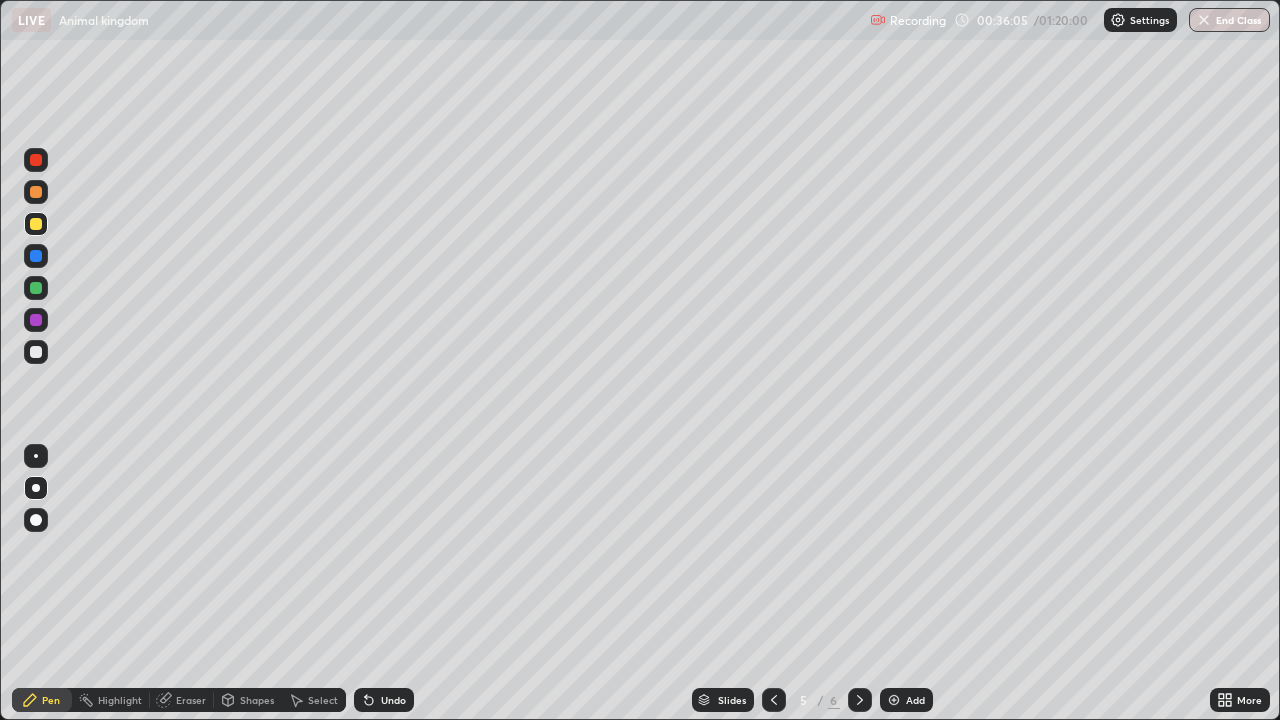 click at bounding box center [36, 352] 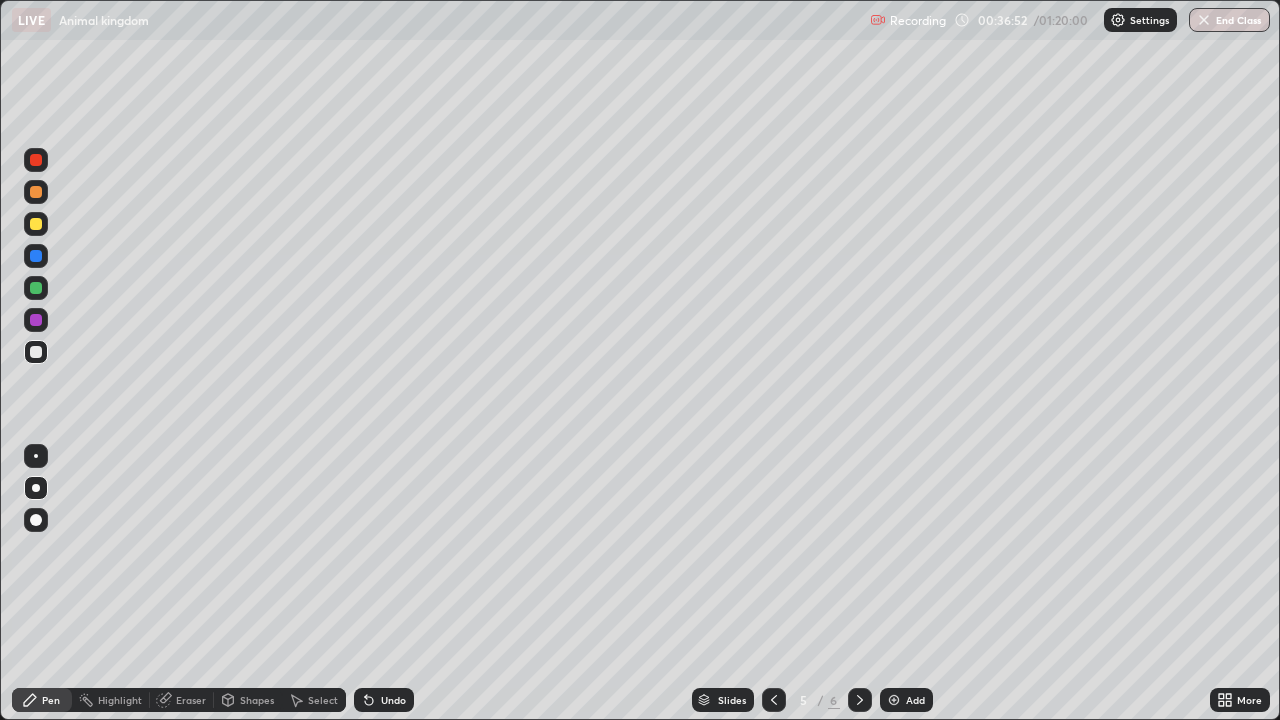 click at bounding box center [36, 288] 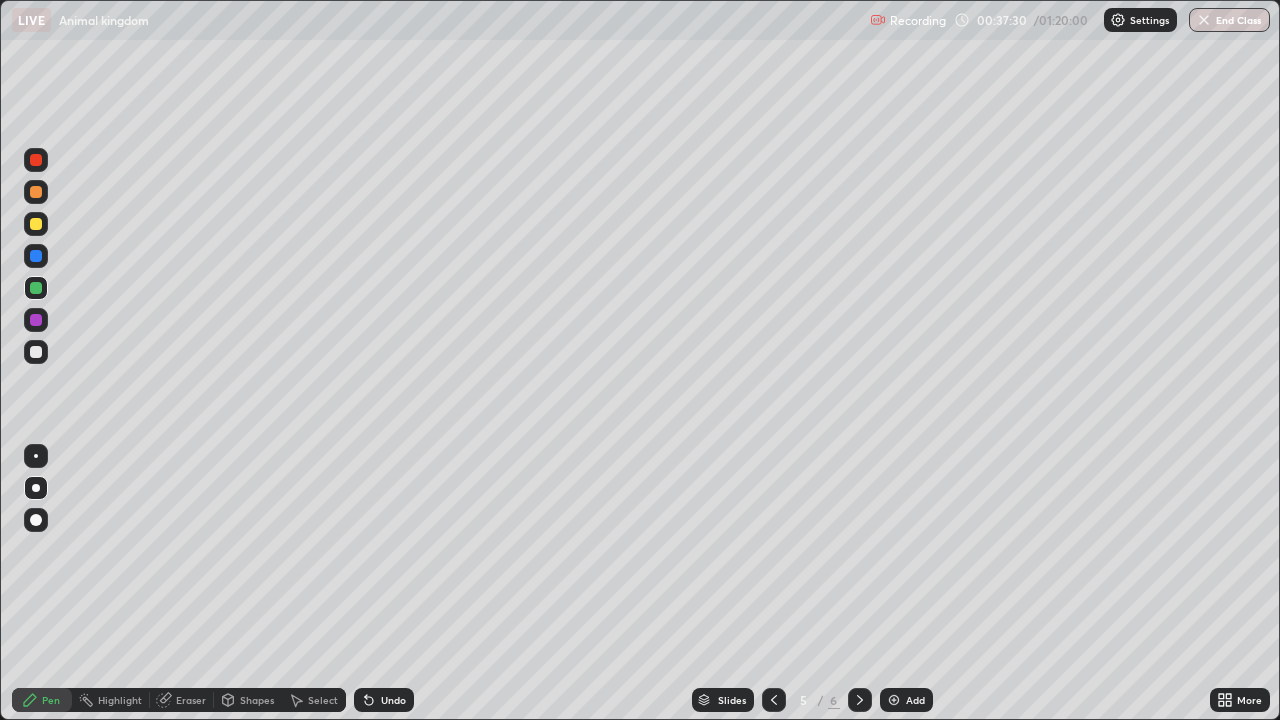 click on "Undo" at bounding box center [393, 700] 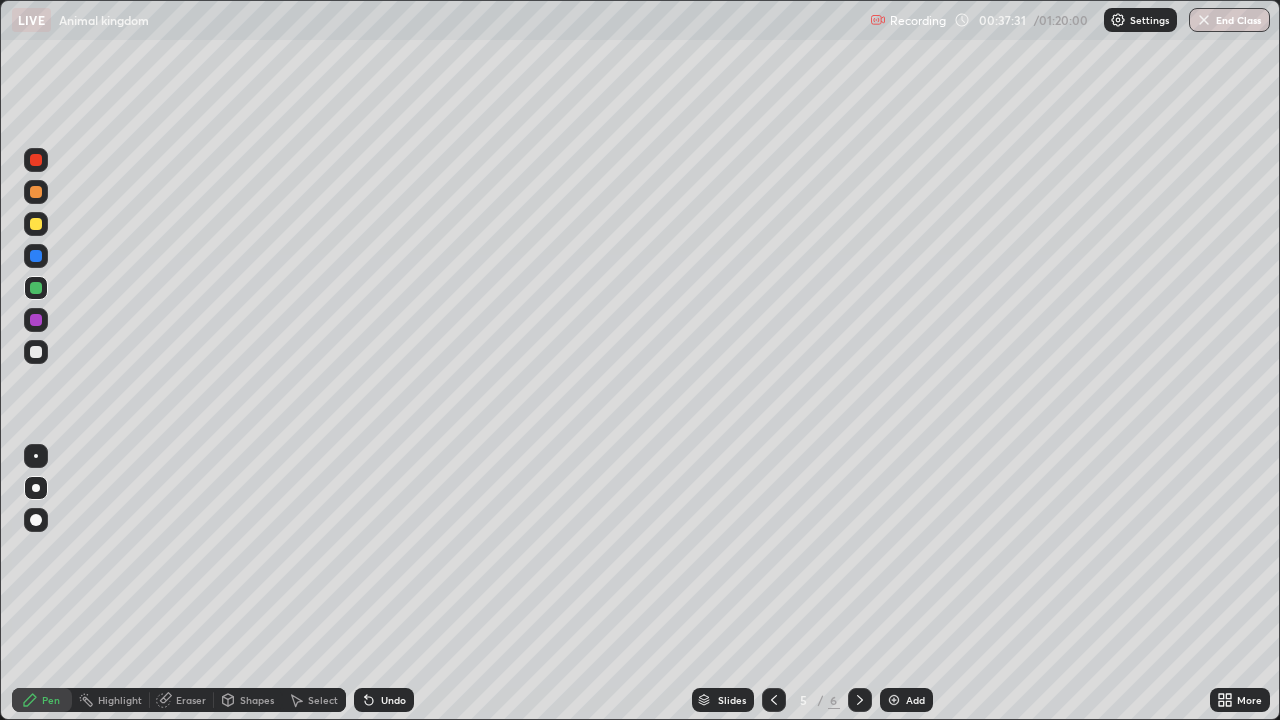 click on "Undo" at bounding box center (393, 700) 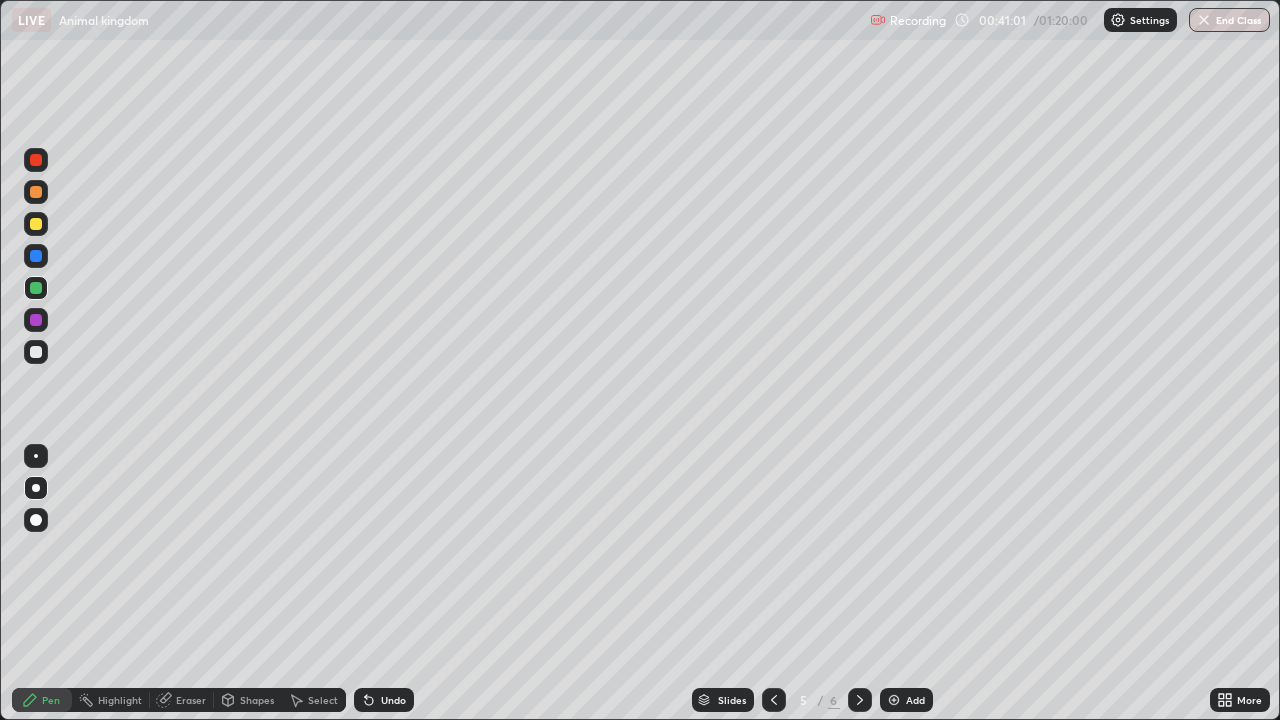 click on "Eraser" at bounding box center [191, 700] 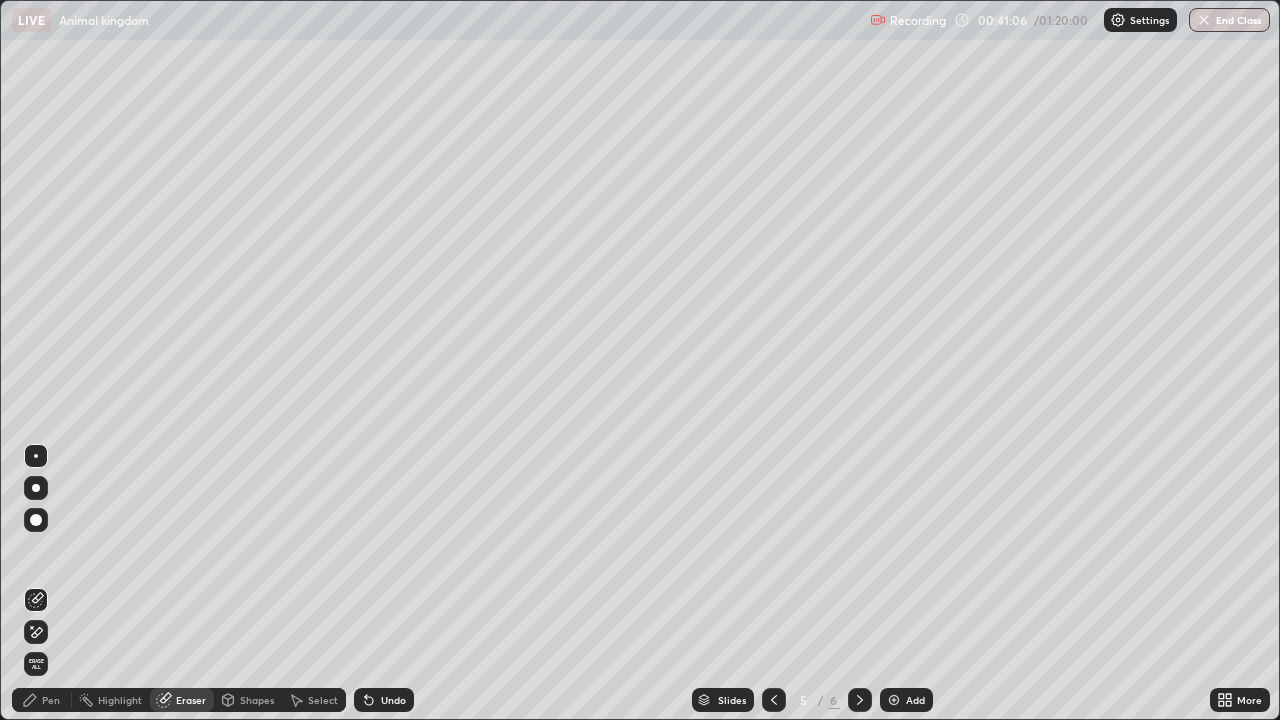 click 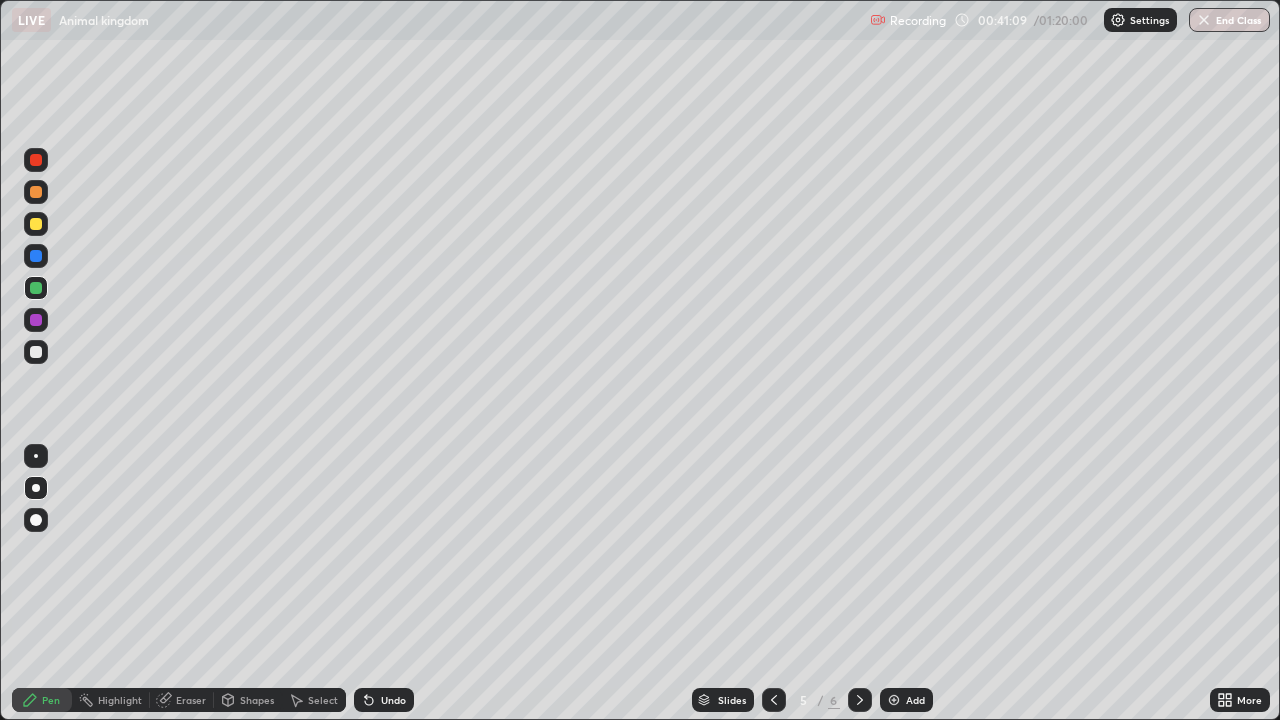 click at bounding box center [36, 352] 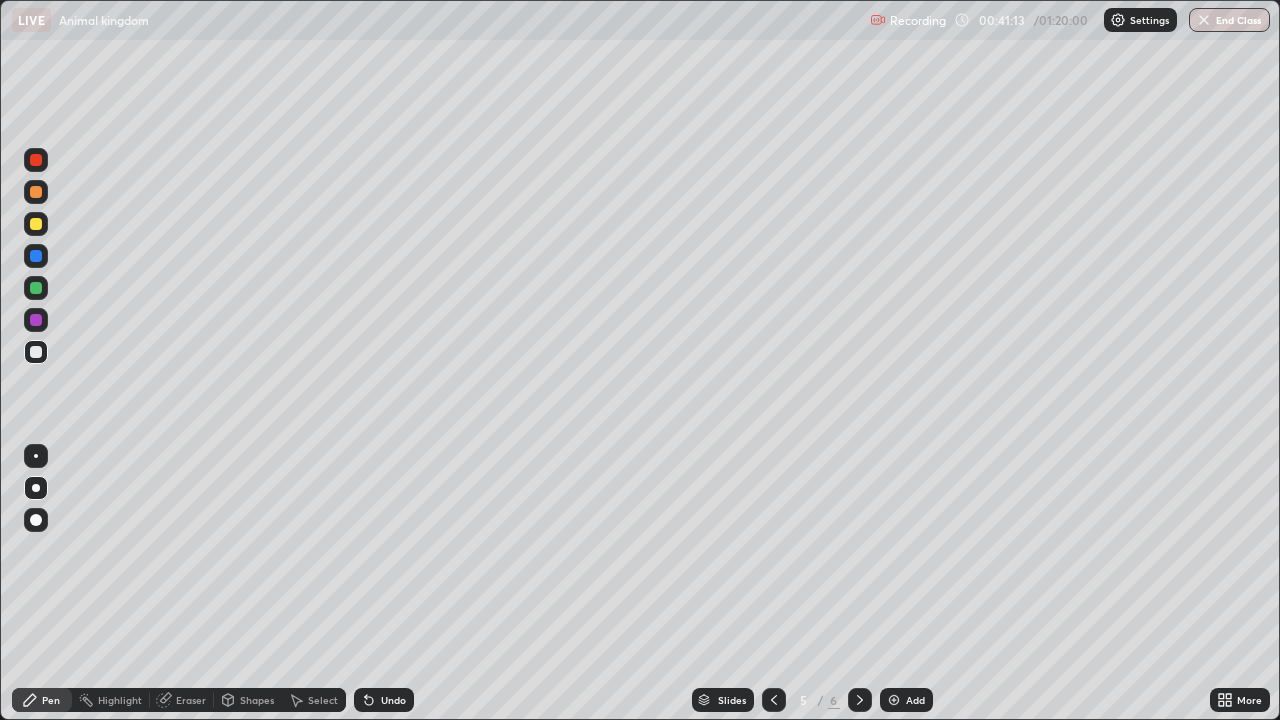 click at bounding box center [36, 288] 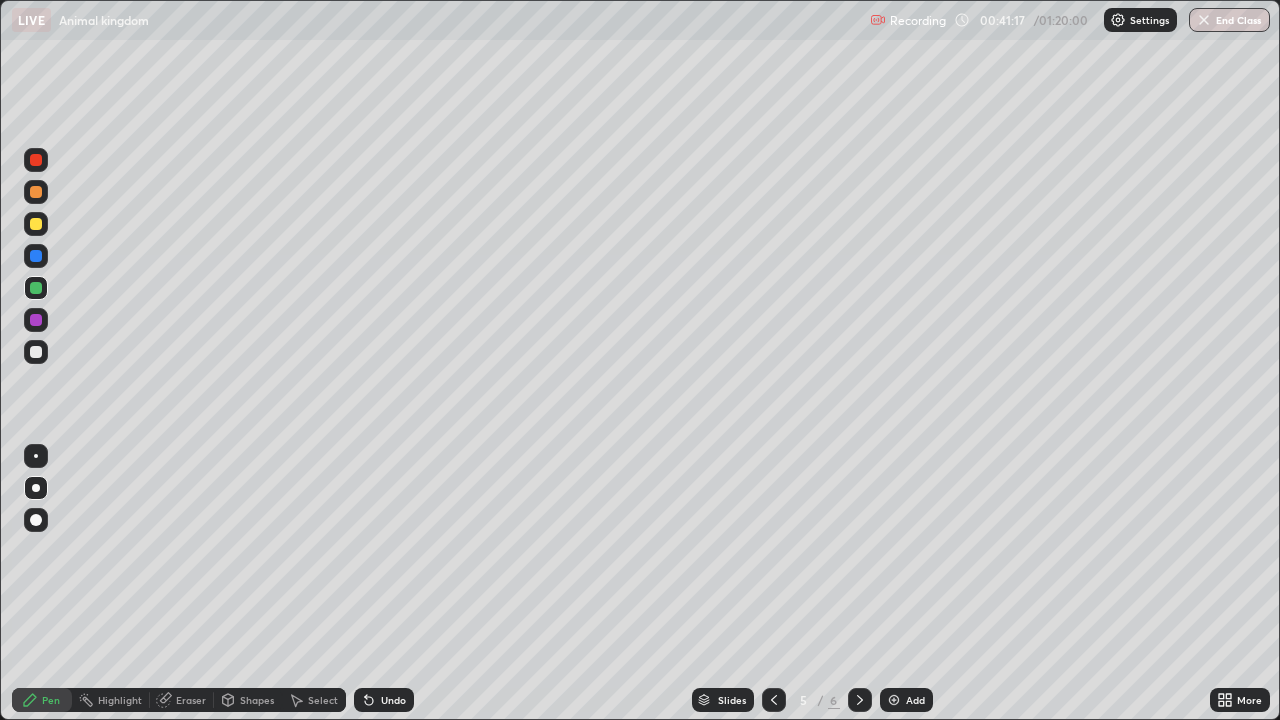 click at bounding box center (36, 352) 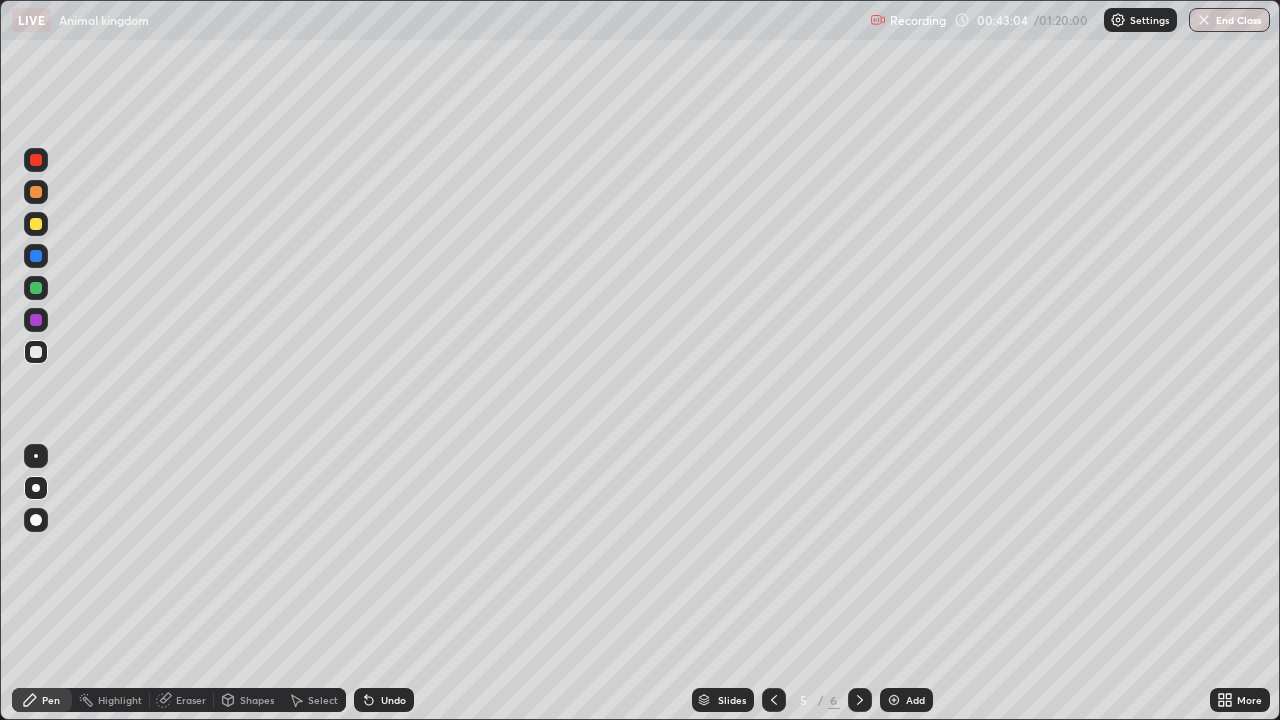 click at bounding box center [36, 224] 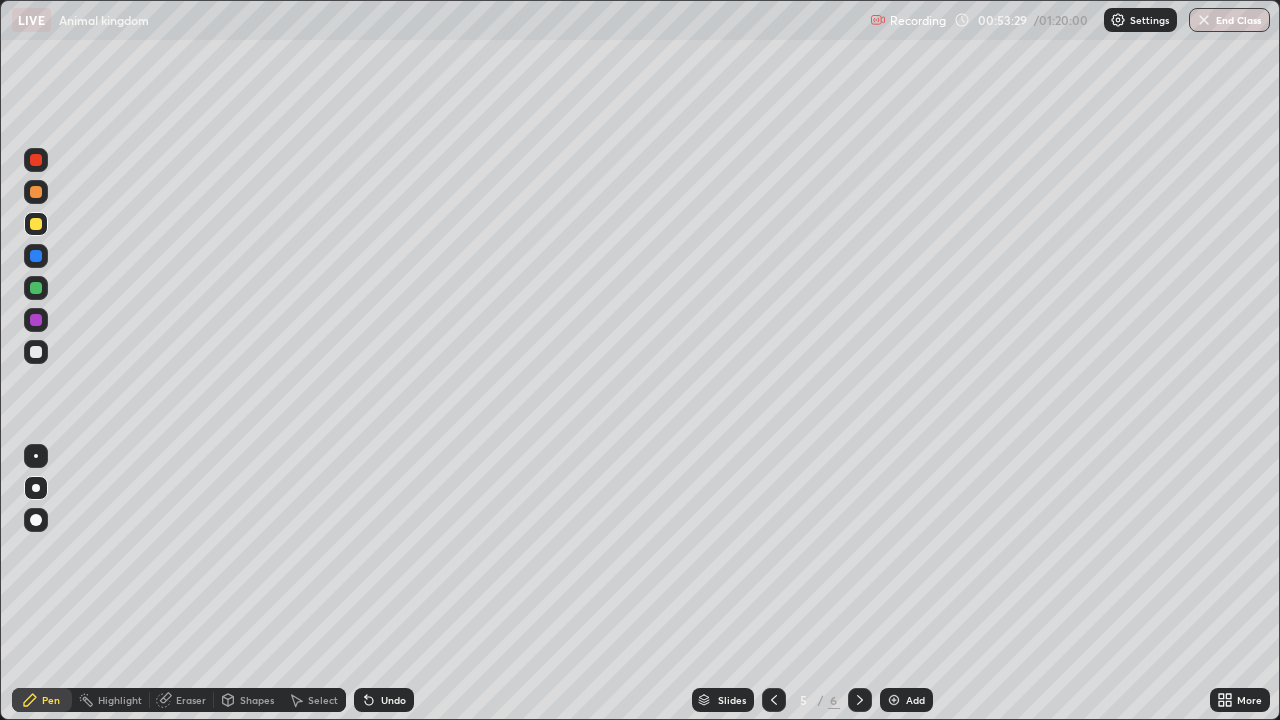 click 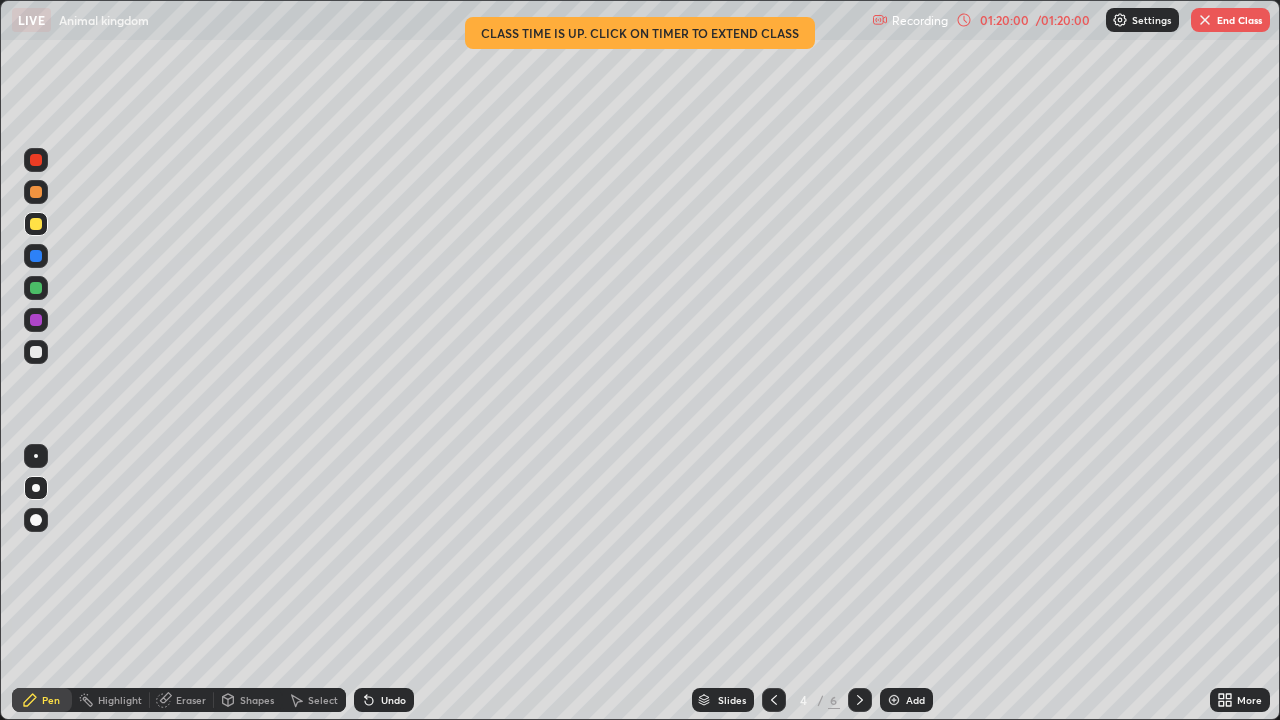 click on "End Class" at bounding box center (1230, 20) 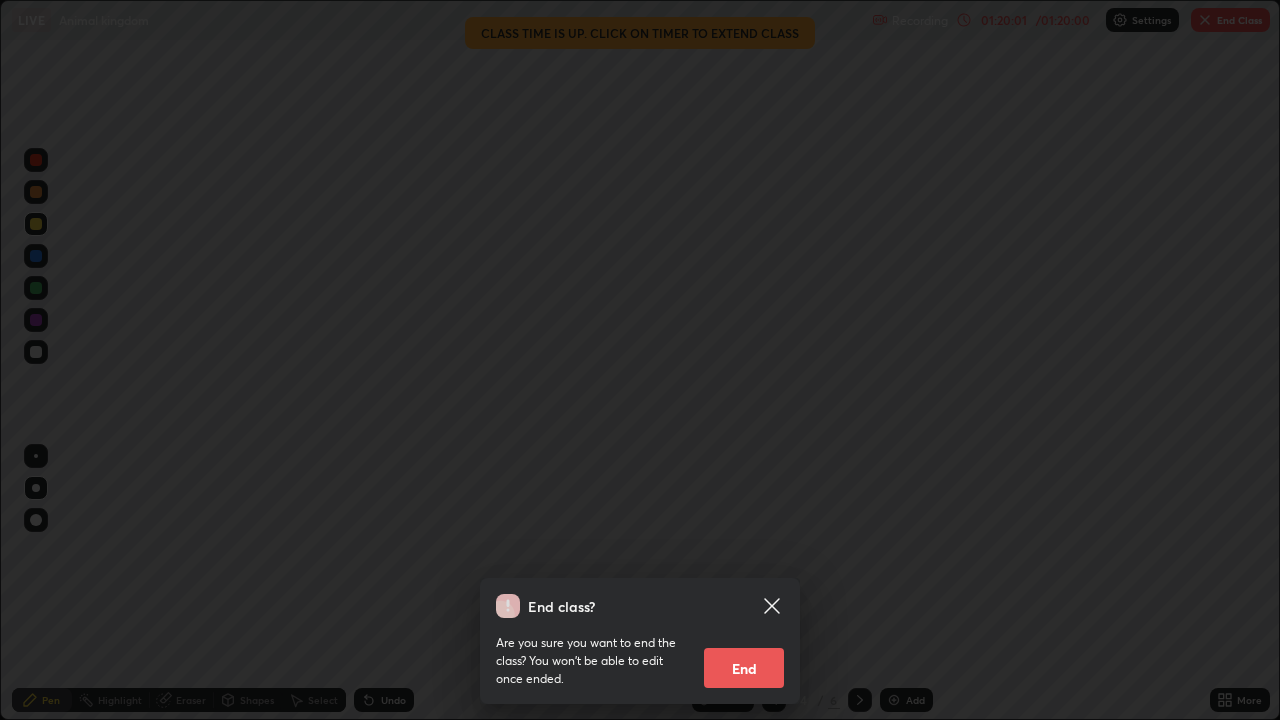 click on "End" at bounding box center (744, 668) 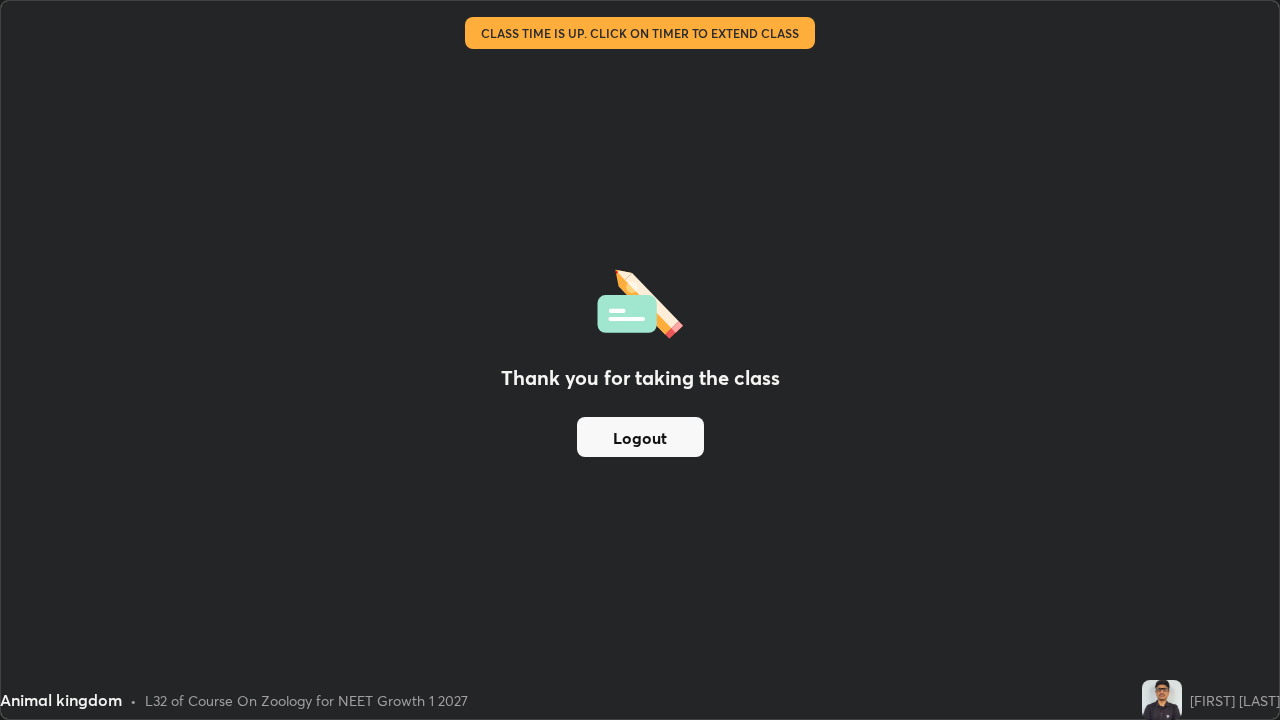 click on "Logout" at bounding box center (640, 437) 